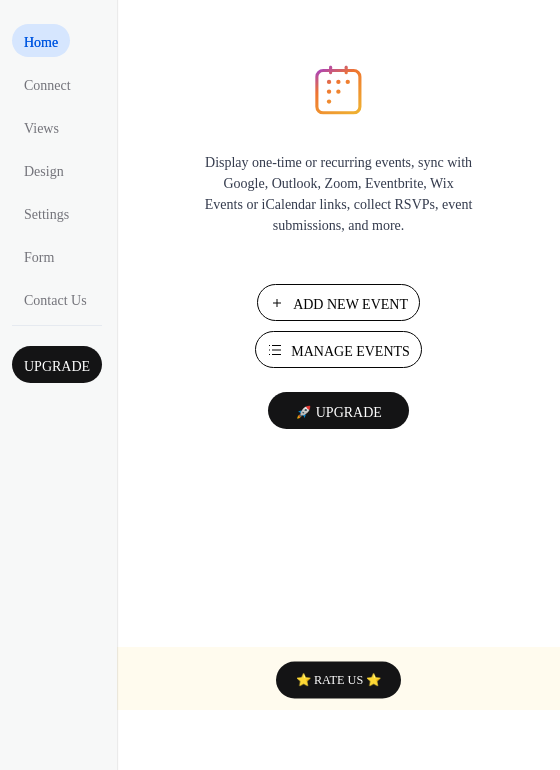 scroll, scrollTop: 0, scrollLeft: 0, axis: both 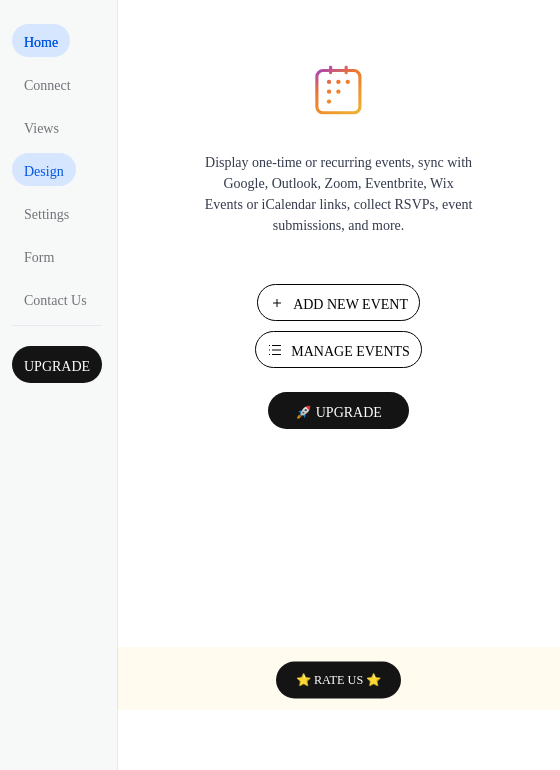 click on "Design" at bounding box center (44, 171) 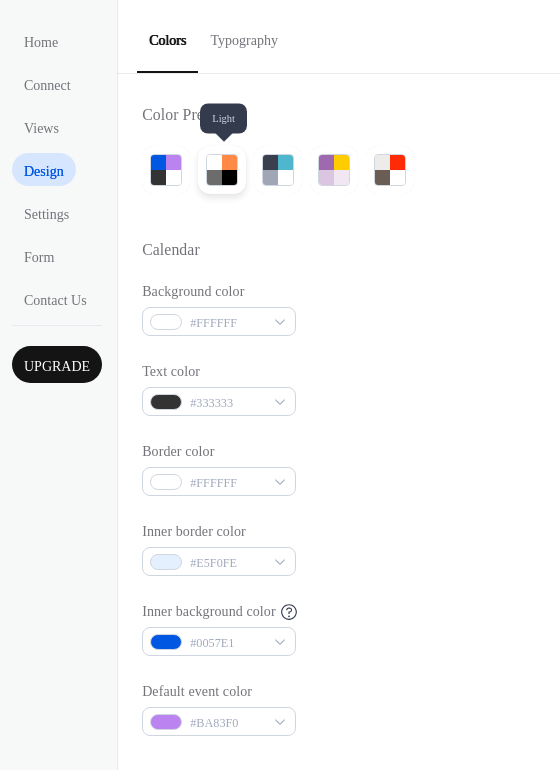 click at bounding box center [229, 177] 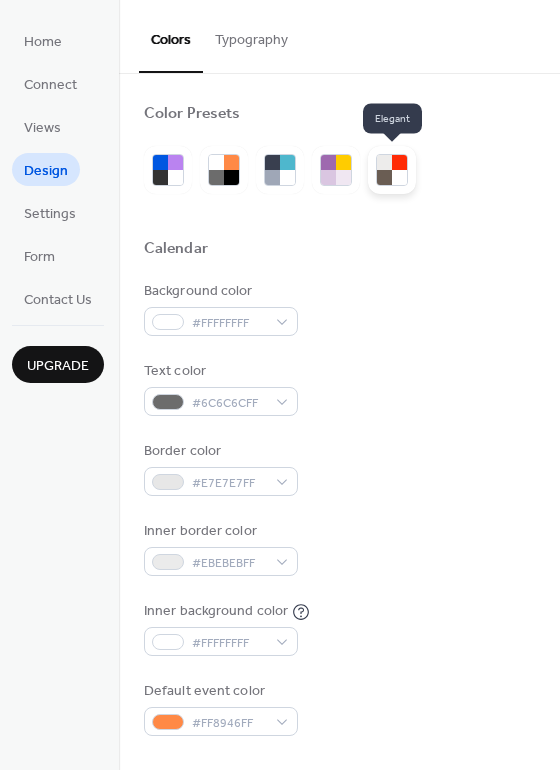 click at bounding box center [384, 177] 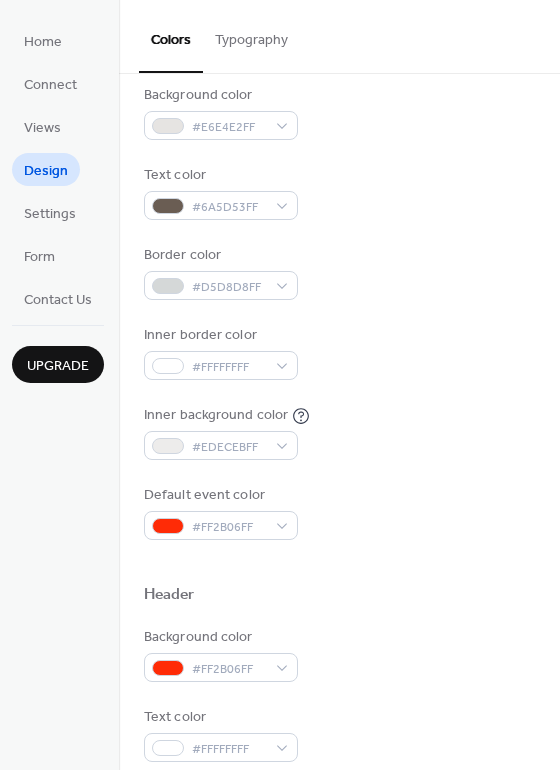 scroll, scrollTop: 200, scrollLeft: 0, axis: vertical 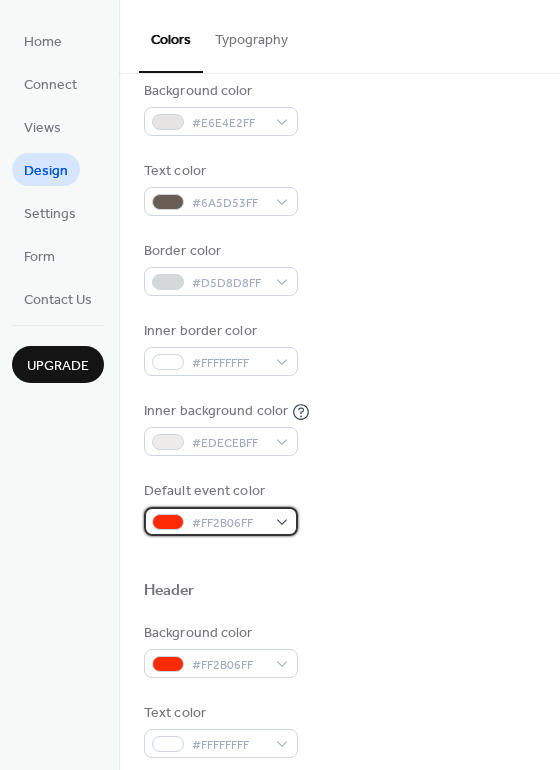 click on "#FF2B06FF" at bounding box center (221, 521) 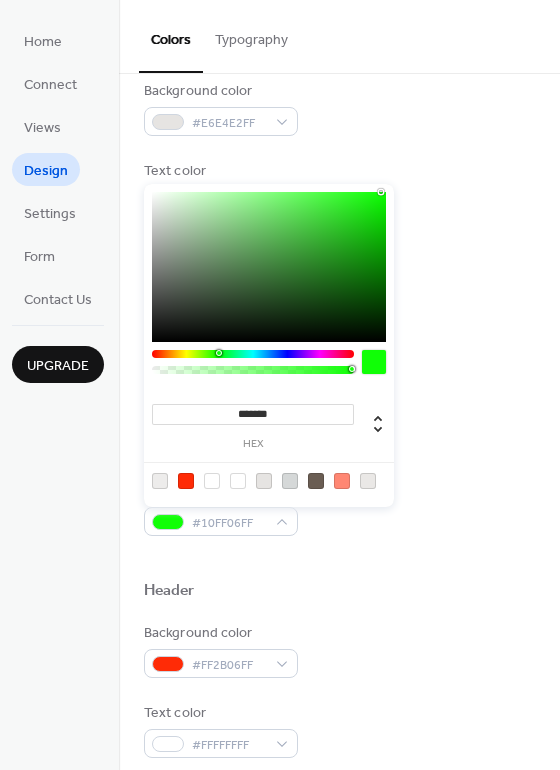 drag, startPoint x: 155, startPoint y: 351, endPoint x: 263, endPoint y: 325, distance: 111.085556 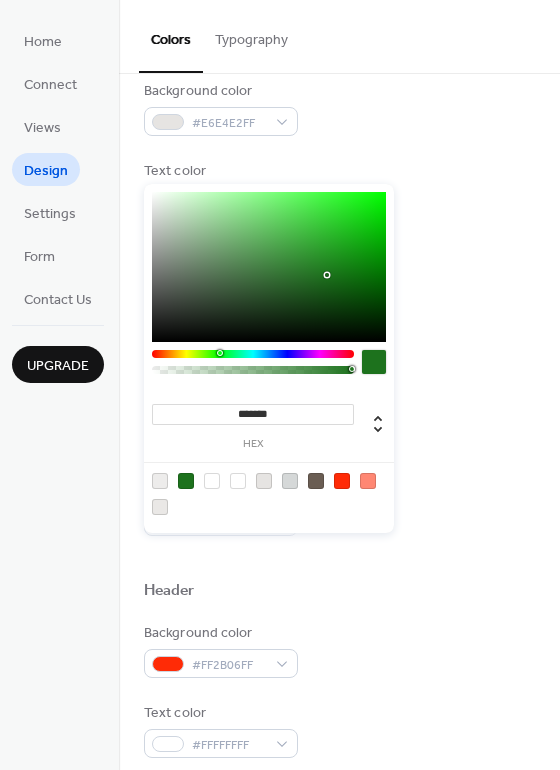drag, startPoint x: 293, startPoint y: 274, endPoint x: 359, endPoint y: 310, distance: 75.17979 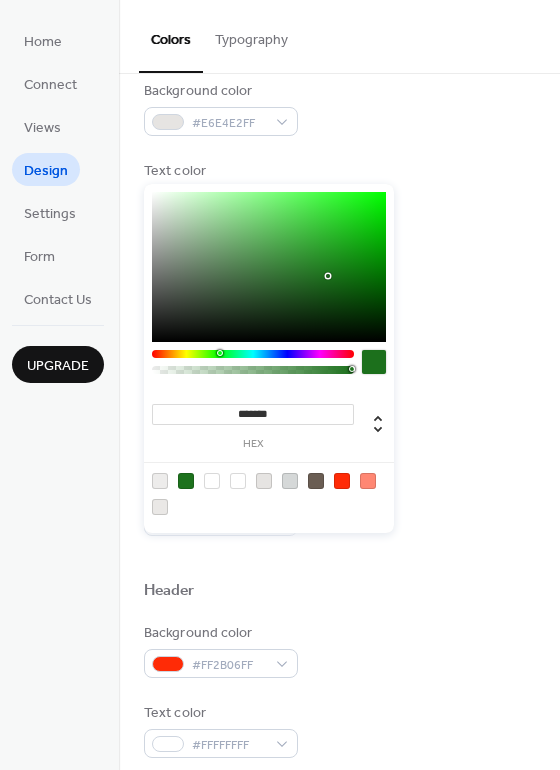 click on "Default event color #1C701CFF" at bounding box center (339, 508) 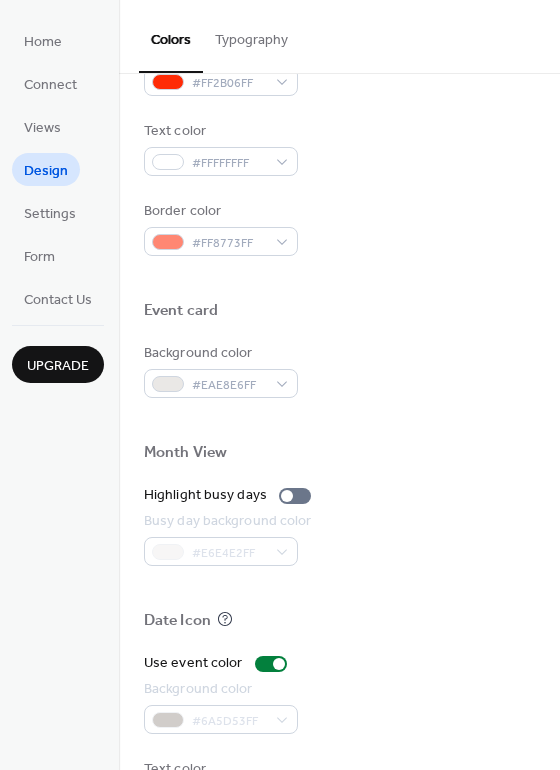 scroll, scrollTop: 856, scrollLeft: 0, axis: vertical 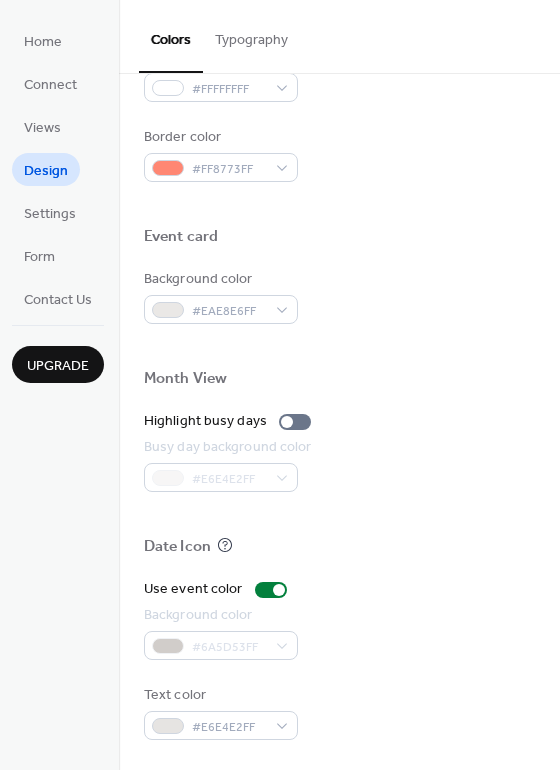 click on "Highlight busy days" at bounding box center (339, 421) 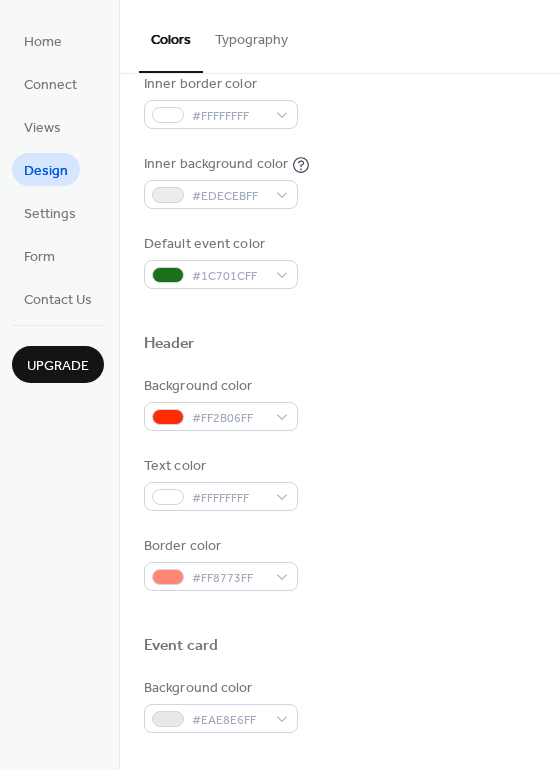 scroll, scrollTop: 456, scrollLeft: 0, axis: vertical 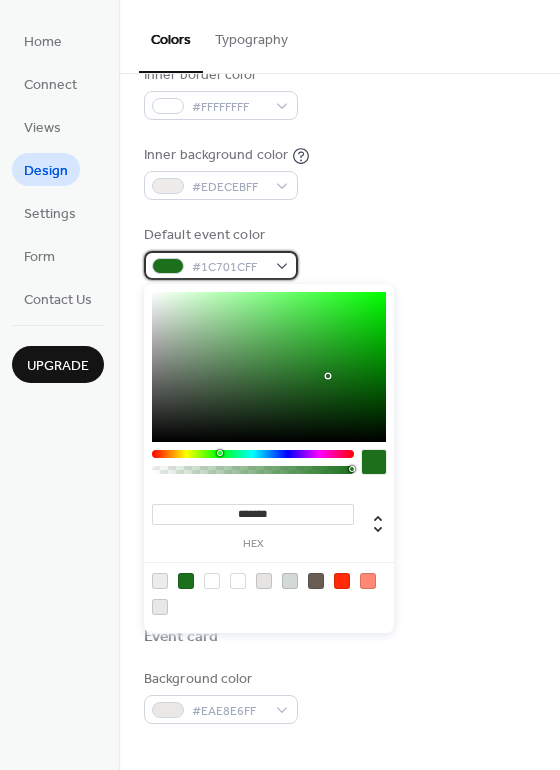 click on "#1C701CFF" at bounding box center [221, 265] 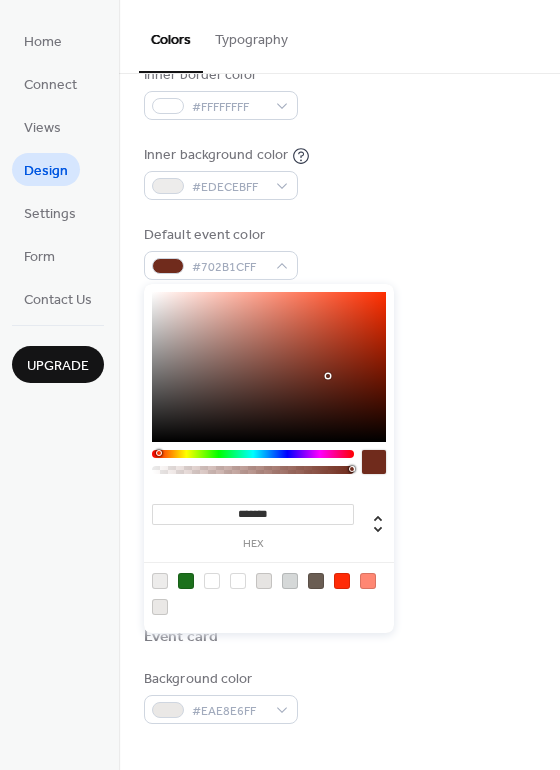 click at bounding box center (253, 454) 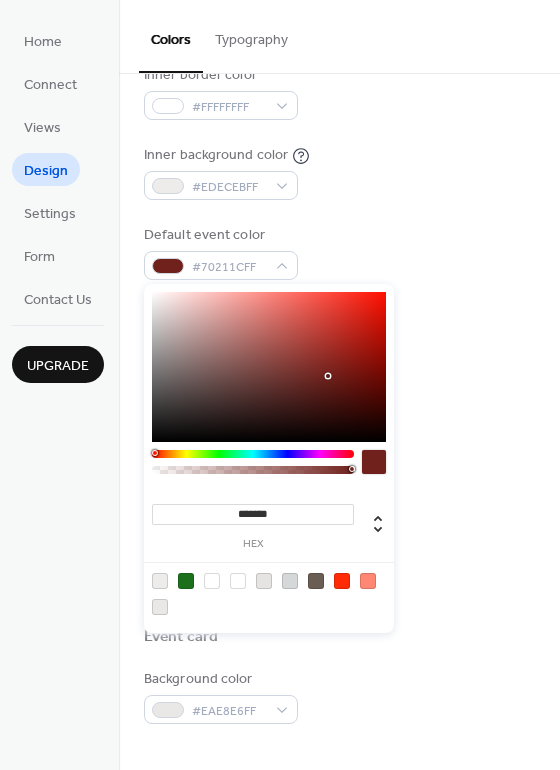 click at bounding box center [253, 454] 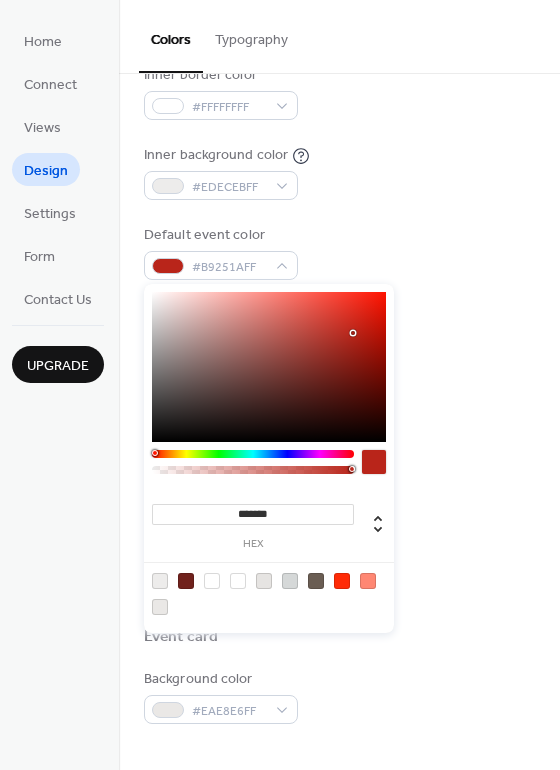 type on "*******" 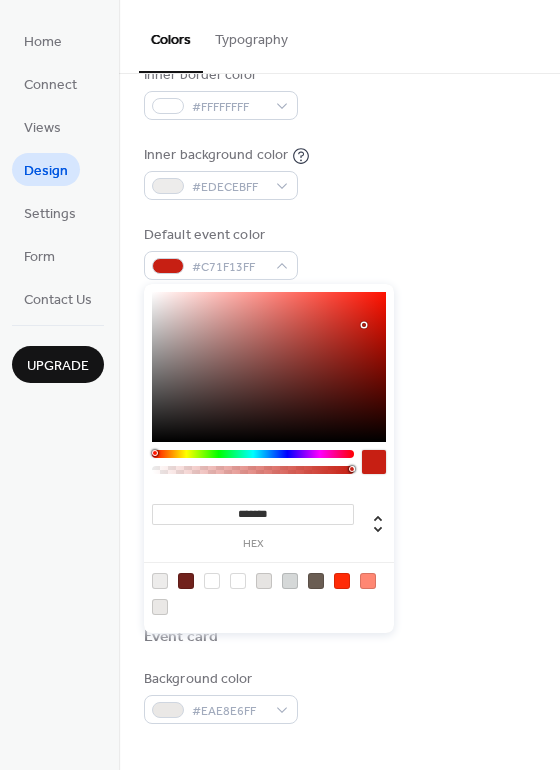 drag, startPoint x: 326, startPoint y: 376, endPoint x: 364, endPoint y: 325, distance: 63.600315 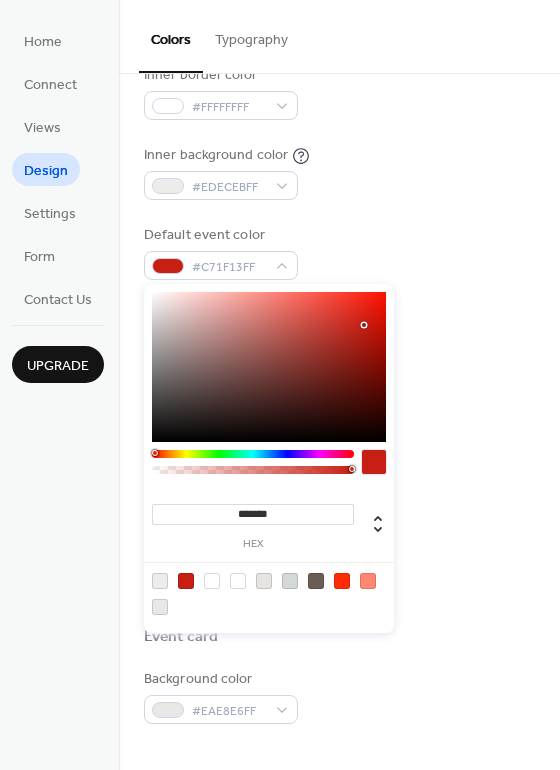 click on "Color Presets Calendar Background color #E6E4E2FF Text color #6A5D53FF Border color #D5D8D8FF Inner border color #FFFFFFFF Inner background color #EDECEBFF Default event color #C71F13FF Header Background color #FF2B06FF Text color #FFFFFFFF Border color #FF8773FF Event card Background color #EAE8E6FF Month View Highlight busy days Busy day background color #E6E4E2FF Date Icon   Use event color Background color #6A5D53FF Text color #E6E4E2FF" at bounding box center [339, 394] 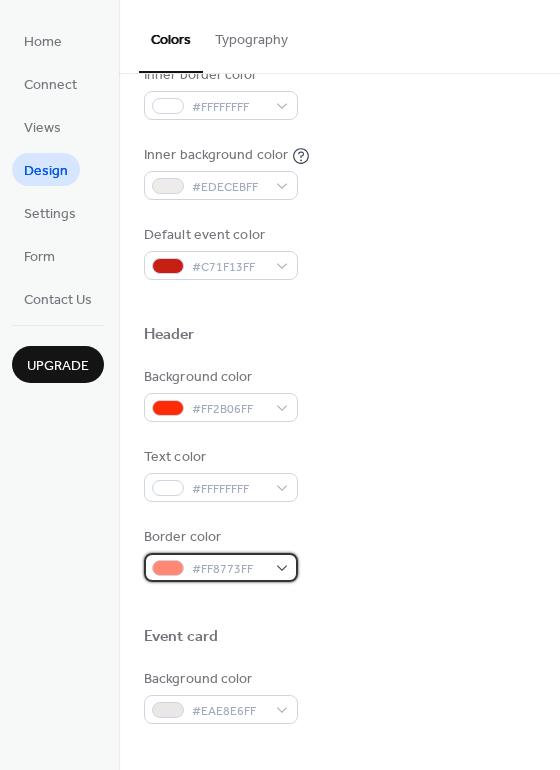 click on "#FF8773FF" at bounding box center [229, 569] 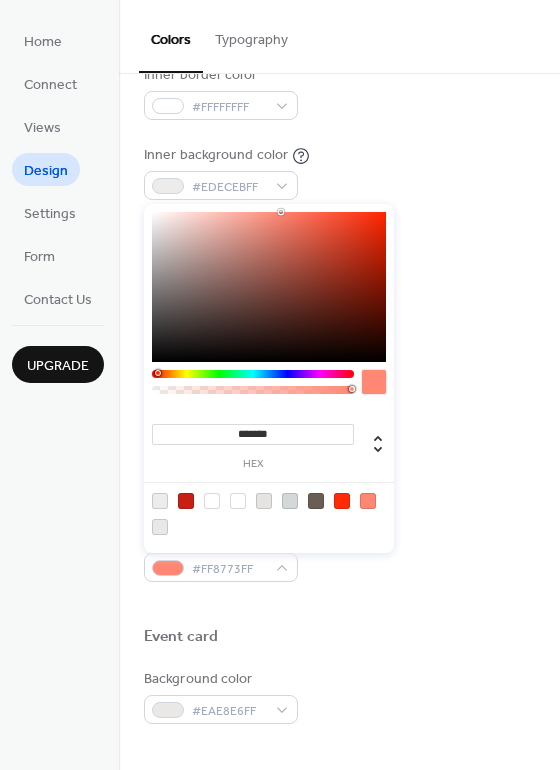 drag, startPoint x: 156, startPoint y: 369, endPoint x: 225, endPoint y: 376, distance: 69.354164 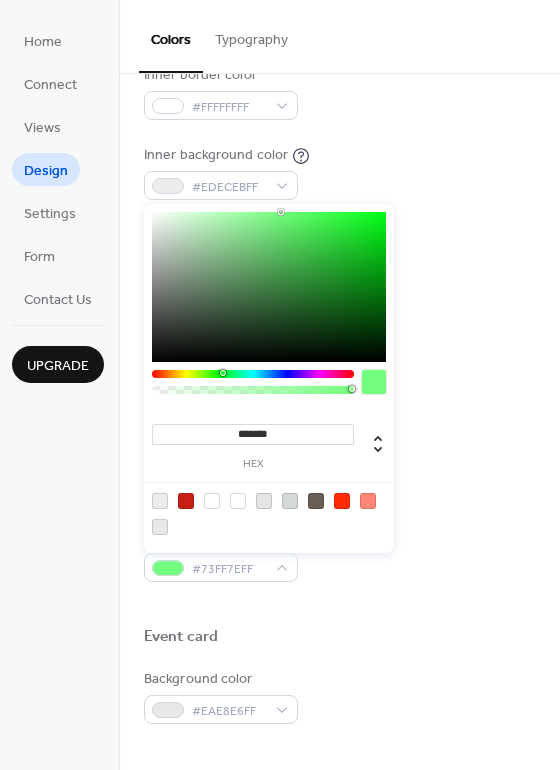 click at bounding box center [253, 374] 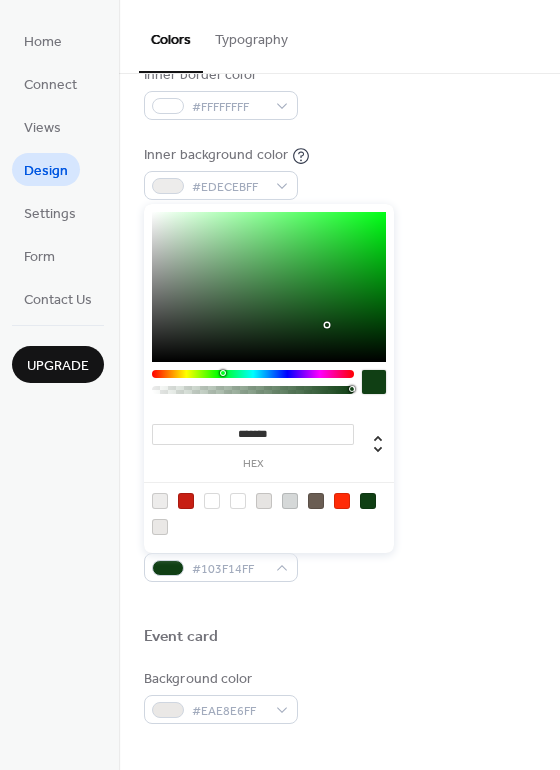click at bounding box center (269, 287) 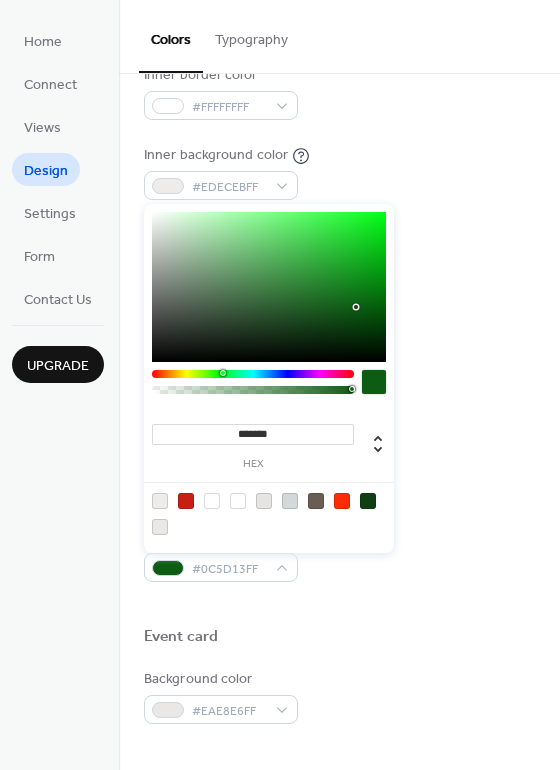 click at bounding box center [269, 287] 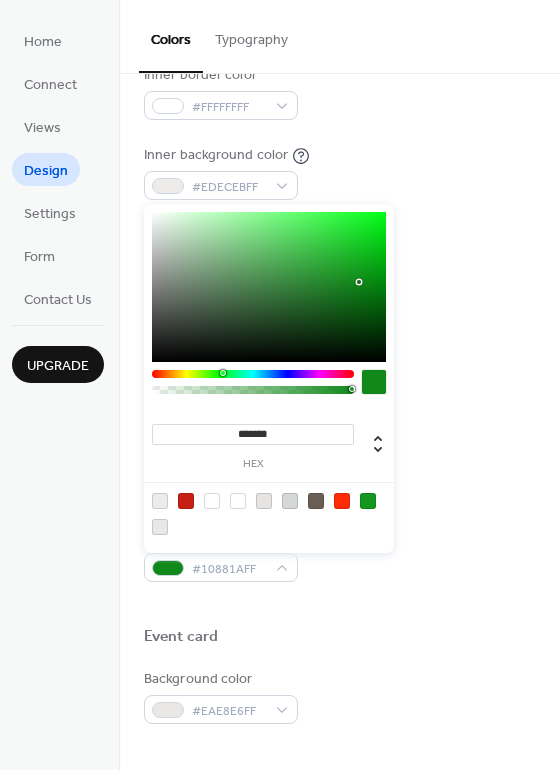 click at bounding box center [269, 287] 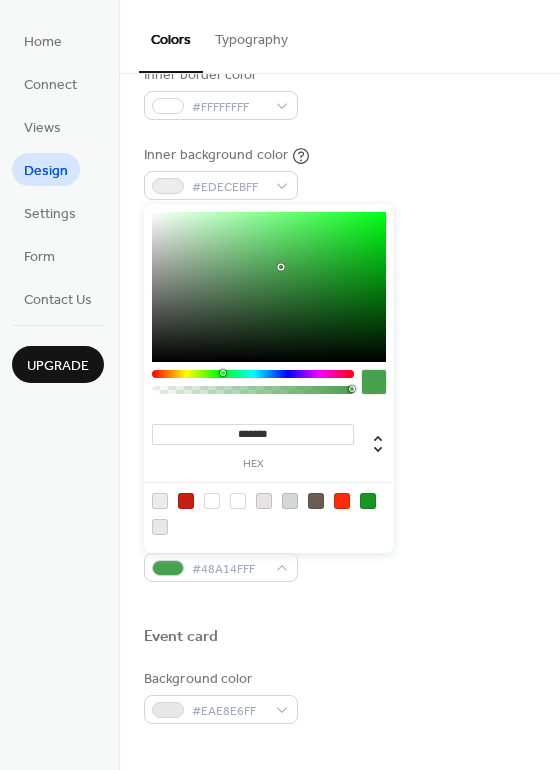 type on "*******" 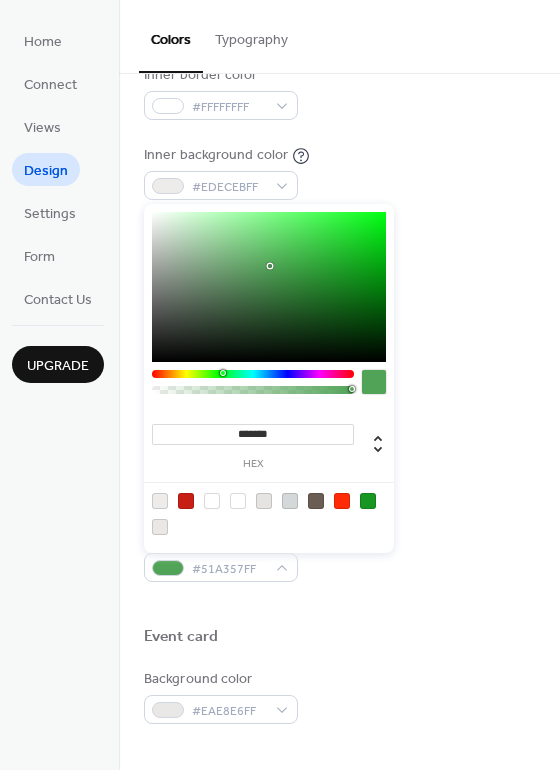 drag, startPoint x: 349, startPoint y: 274, endPoint x: 270, endPoint y: 266, distance: 79.40403 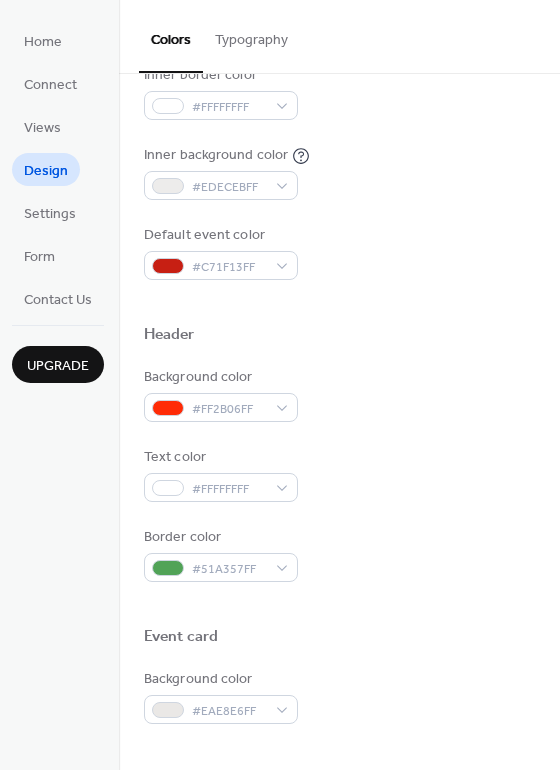 scroll, scrollTop: 856, scrollLeft: 0, axis: vertical 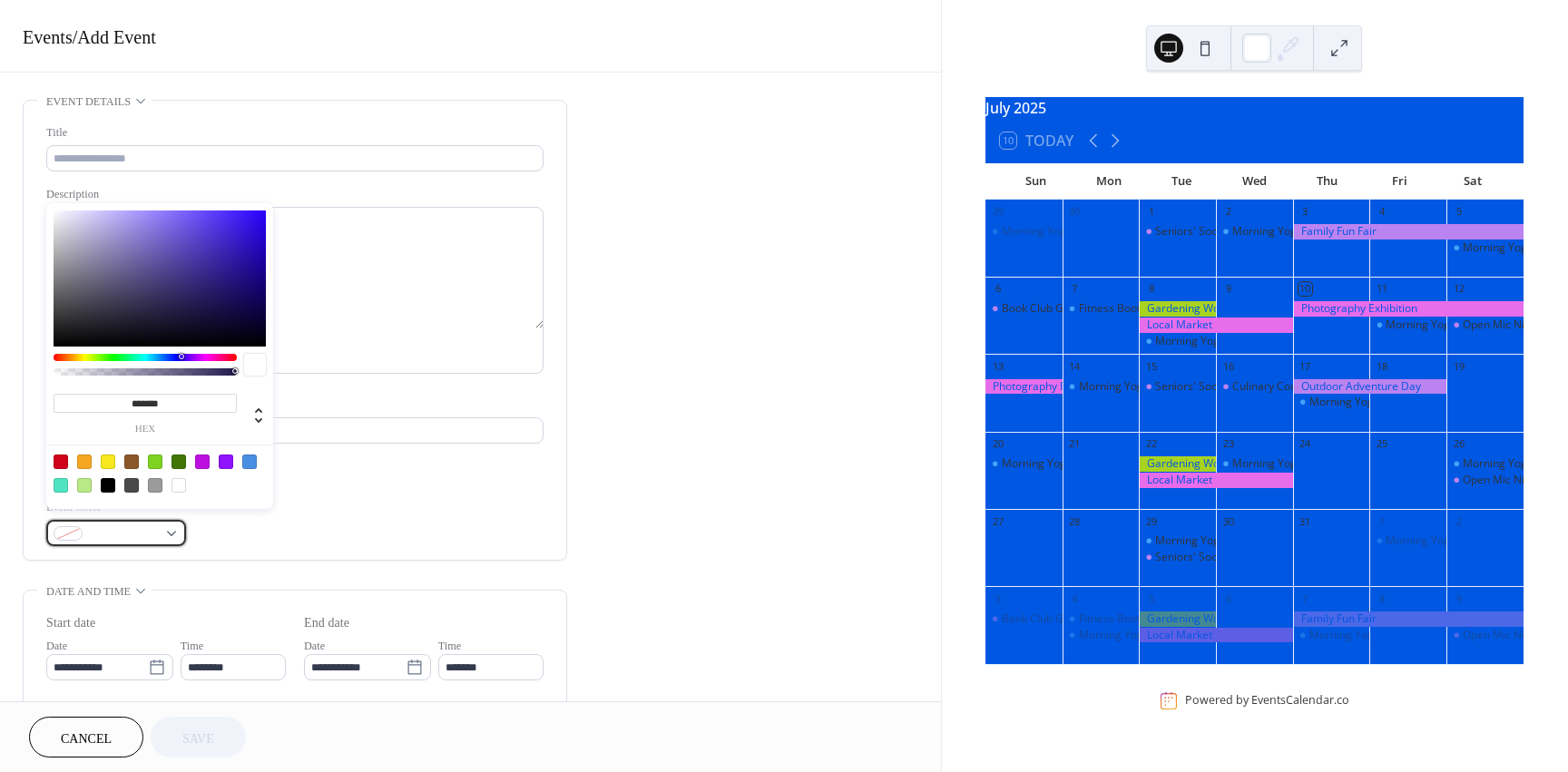 click at bounding box center [123, 534] 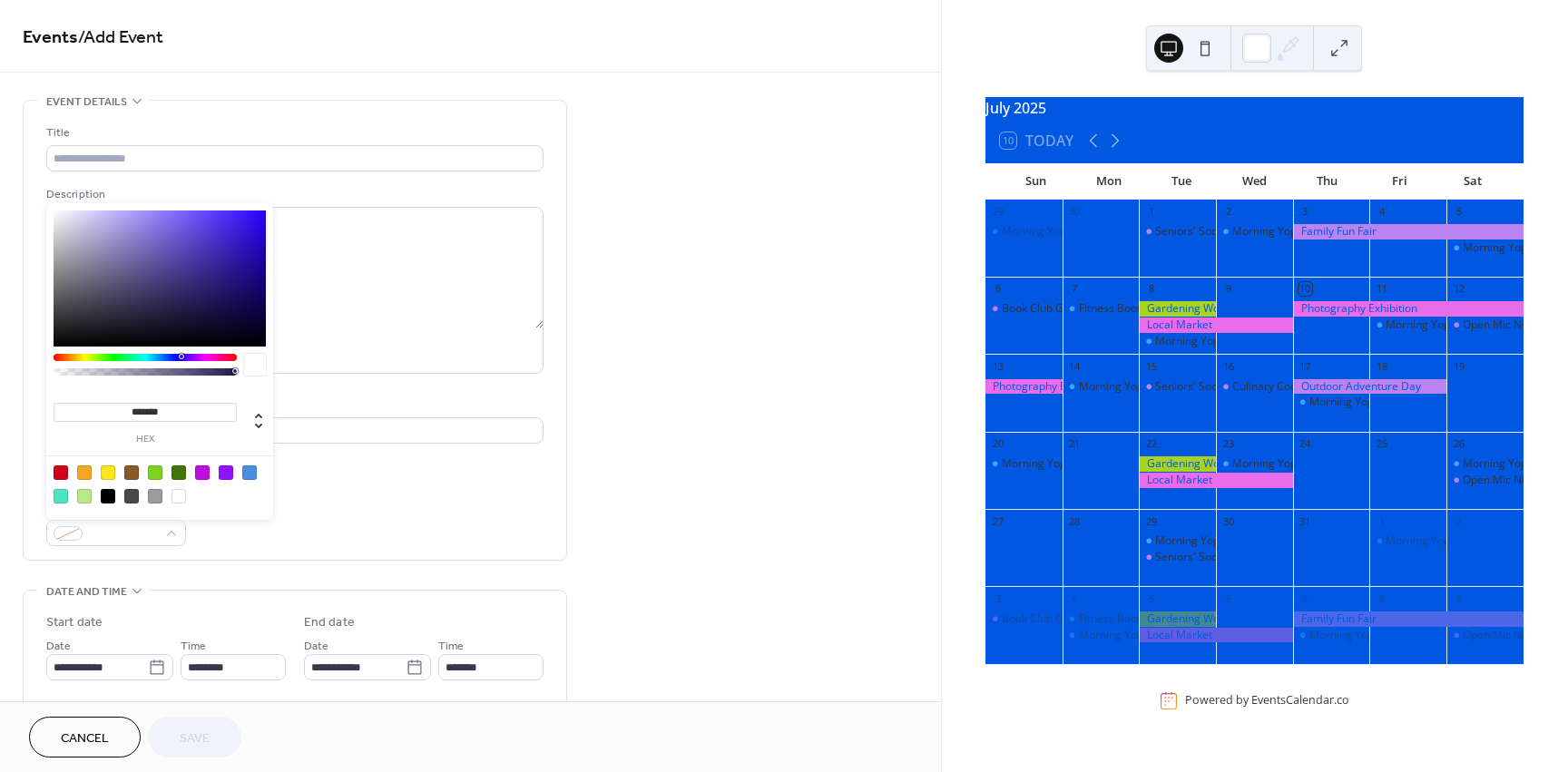 click at bounding box center [61, 473] 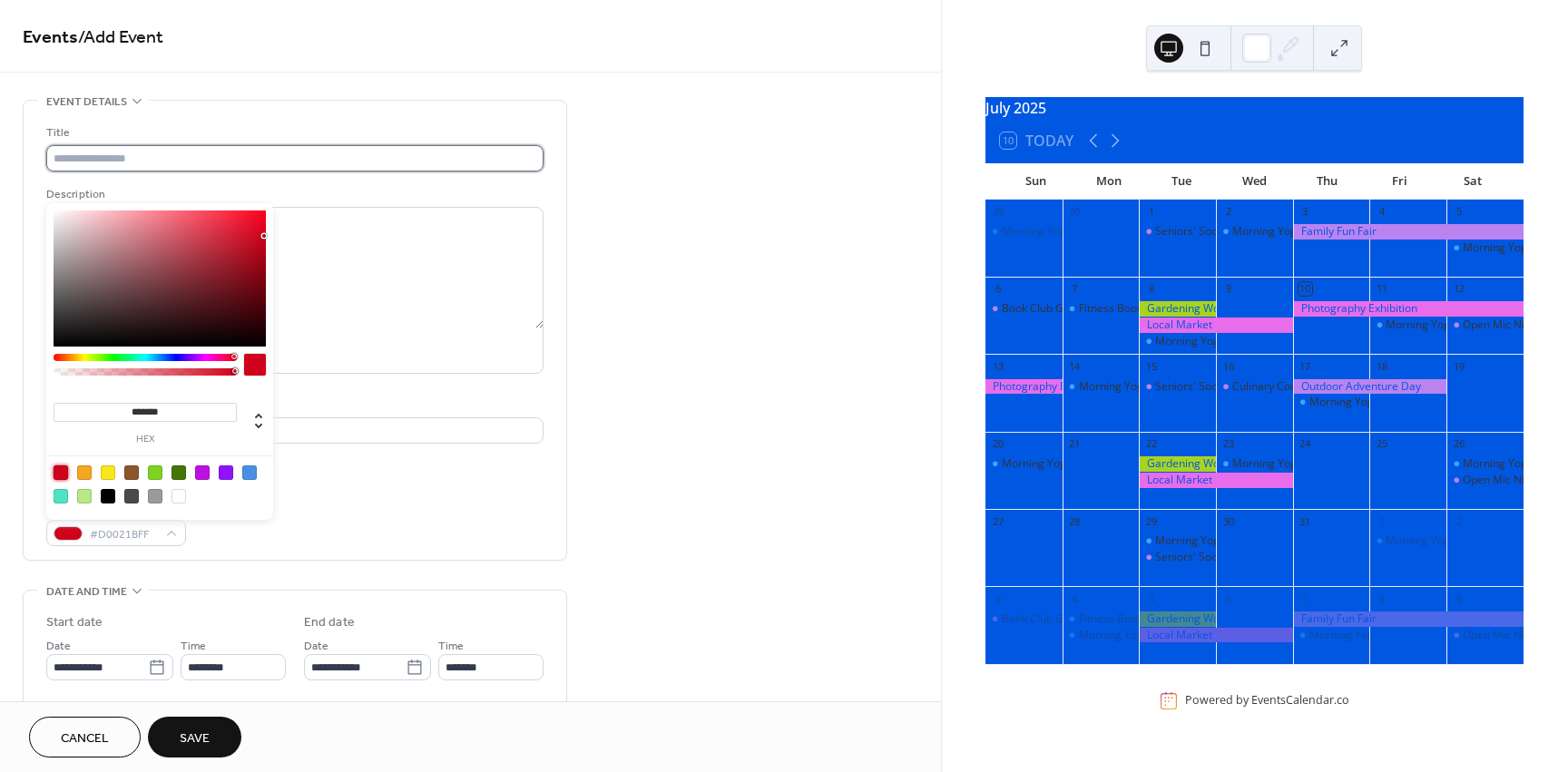 click at bounding box center (295, 158) 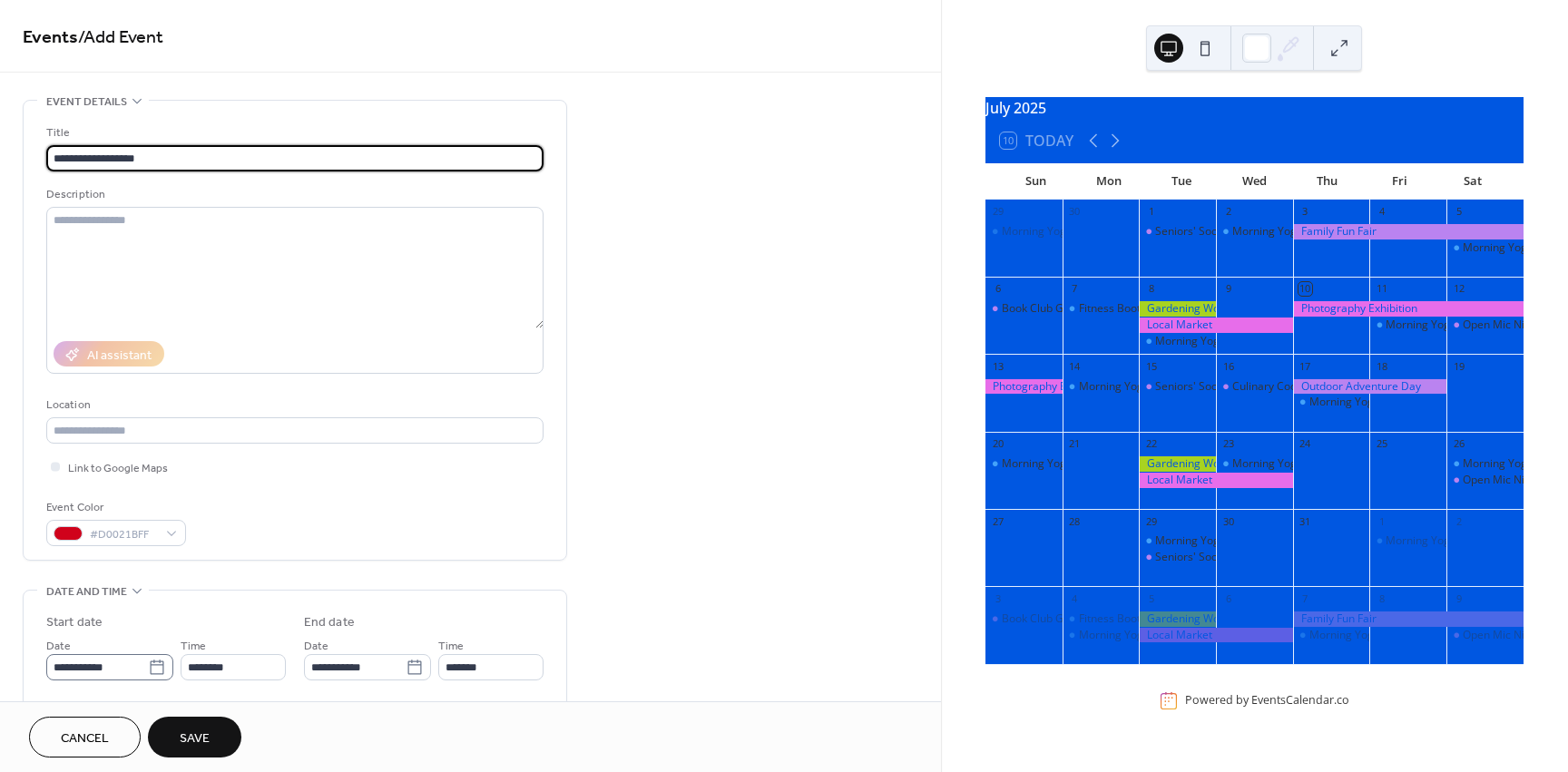 type on "**********" 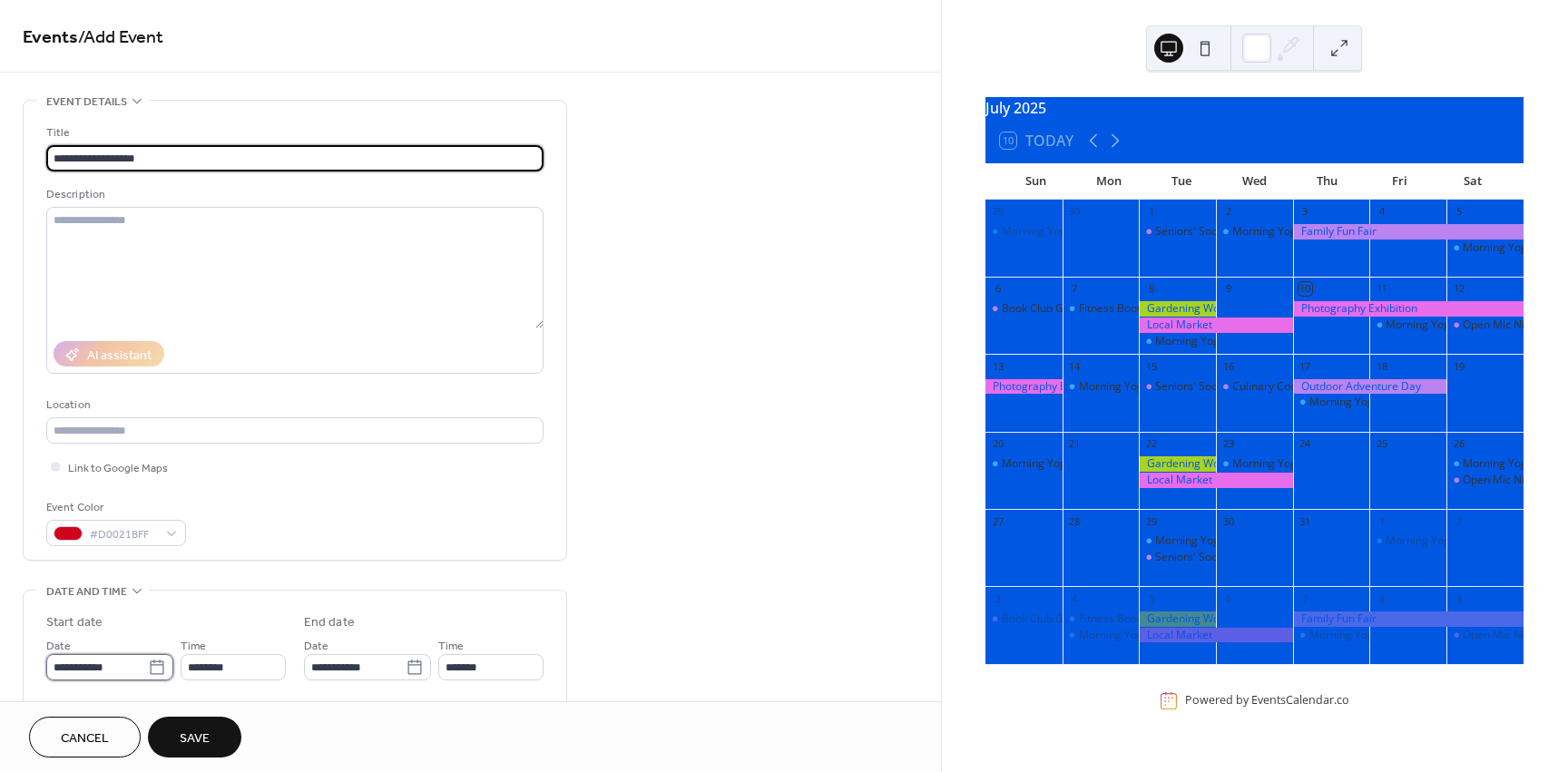 click on "**********" at bounding box center [97, 667] 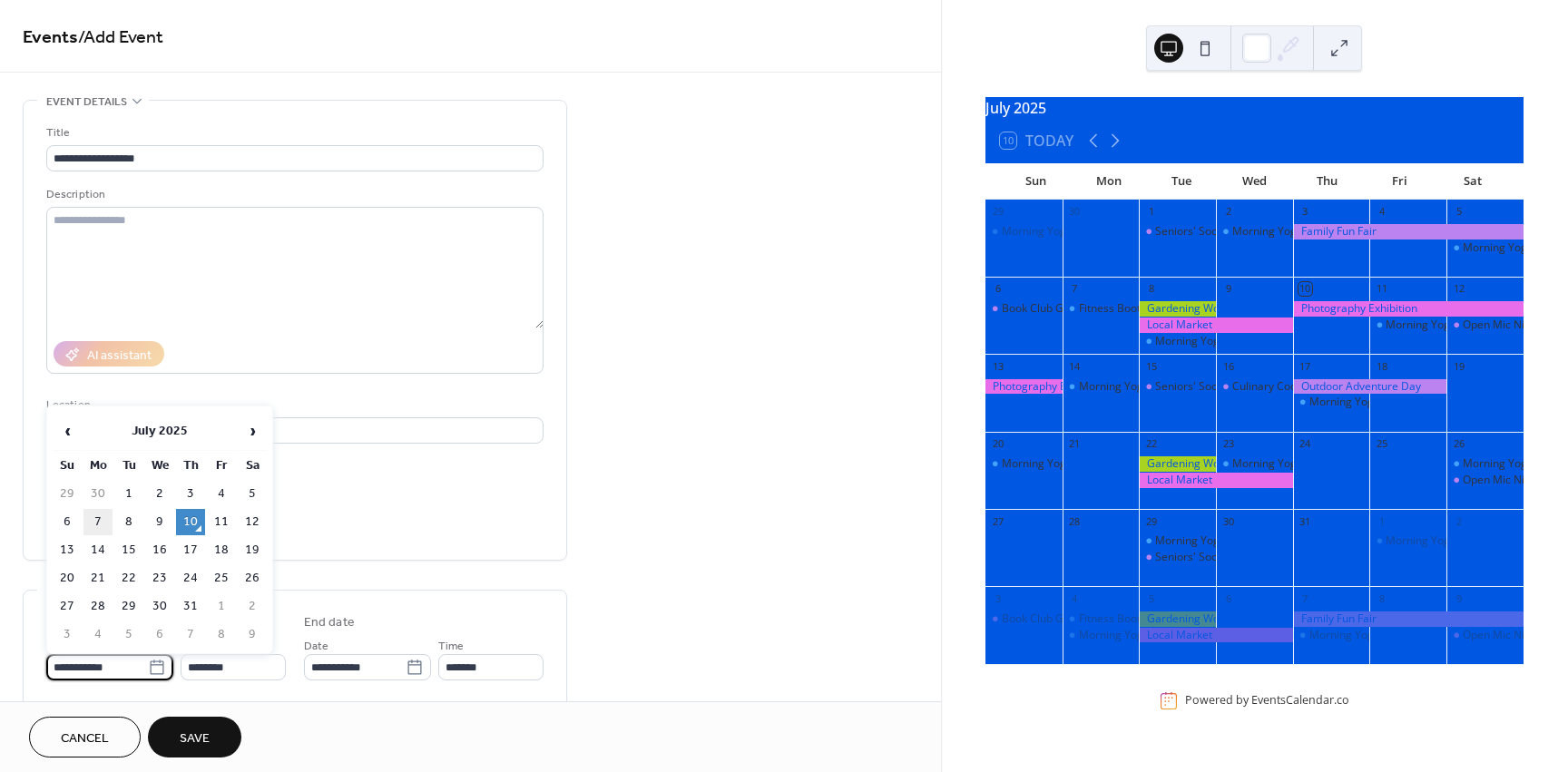 click on "7" at bounding box center (98, 522) 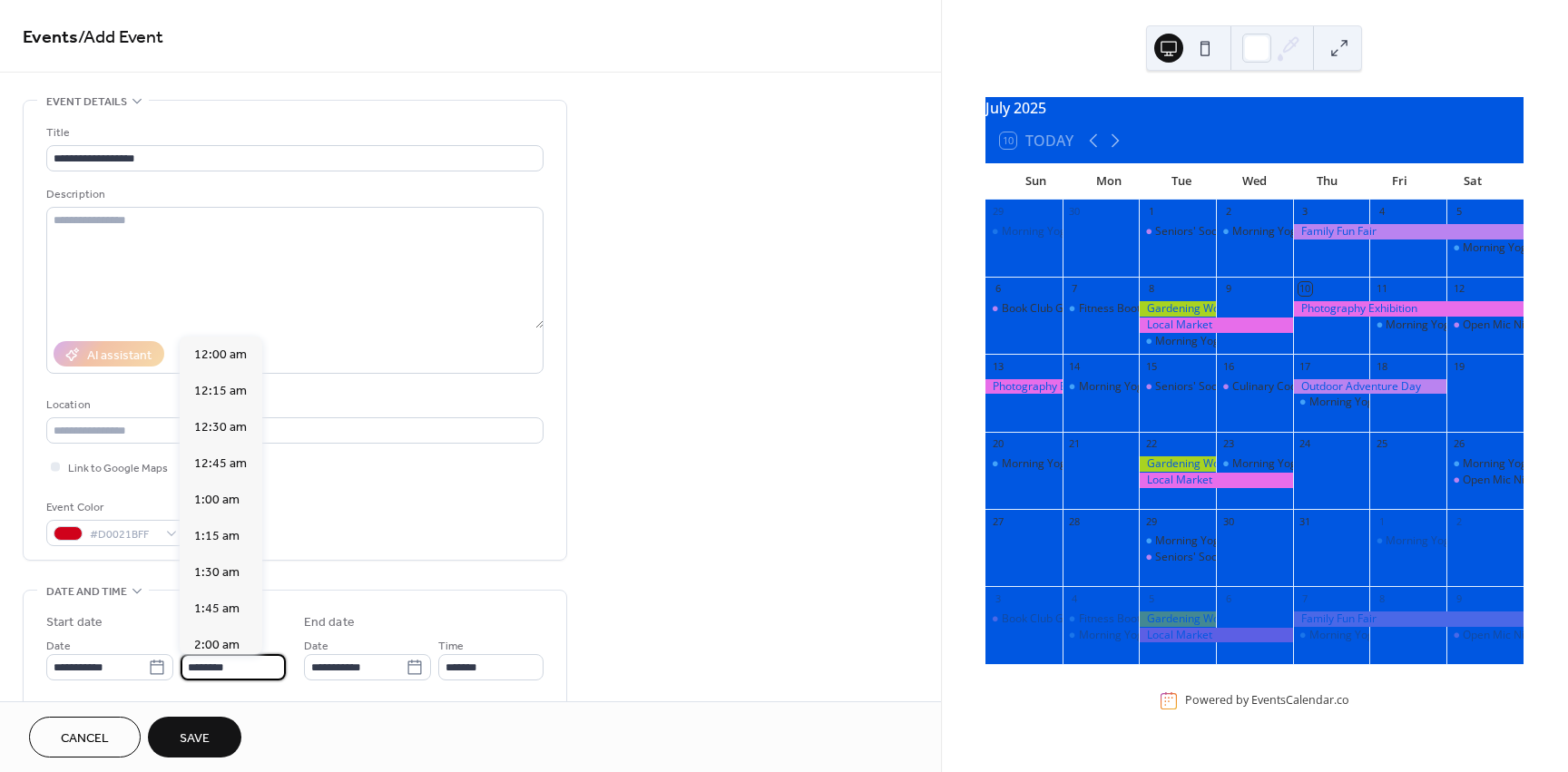 click on "********" at bounding box center (233, 667) 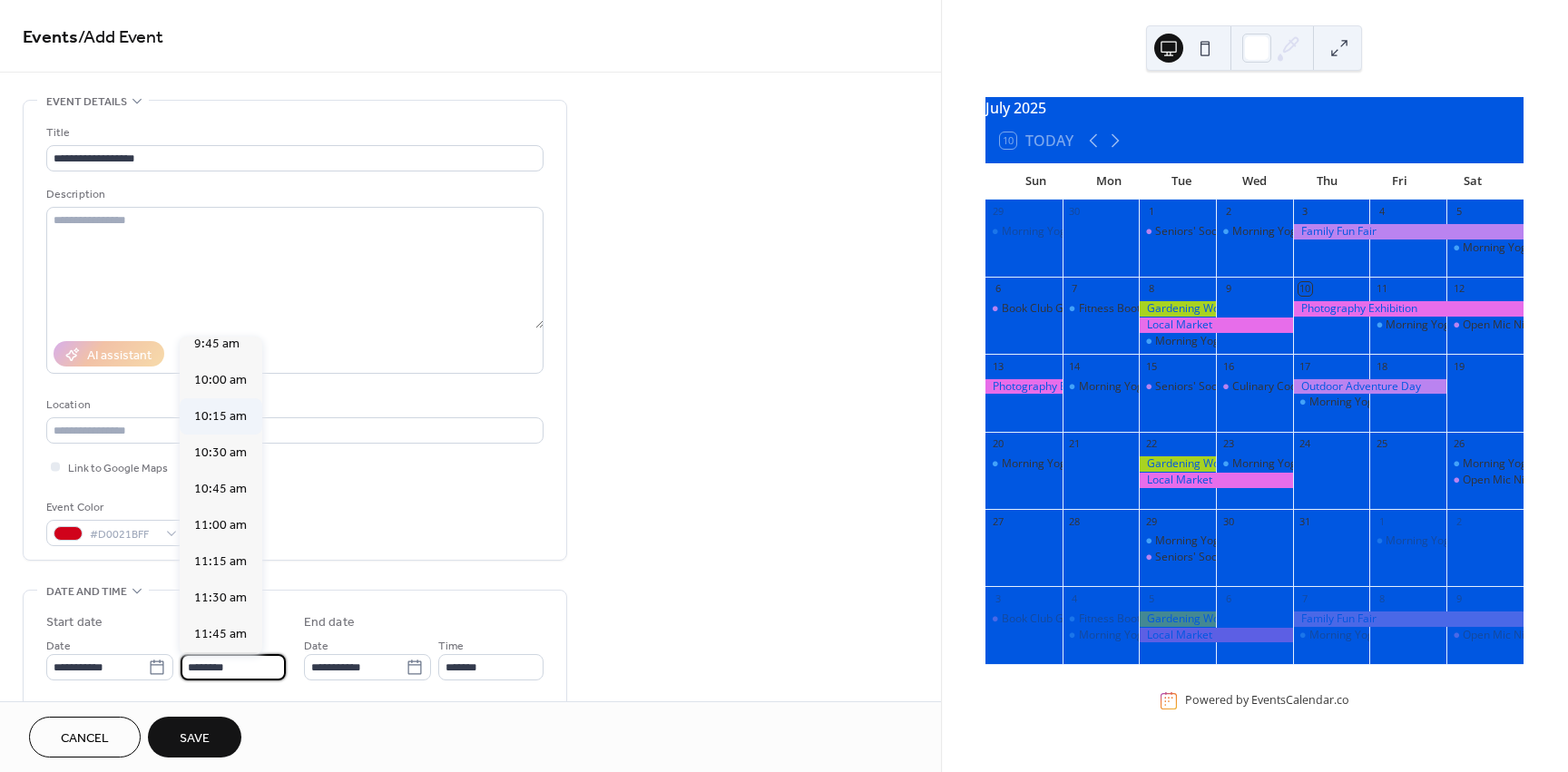 scroll, scrollTop: 1422, scrollLeft: 0, axis: vertical 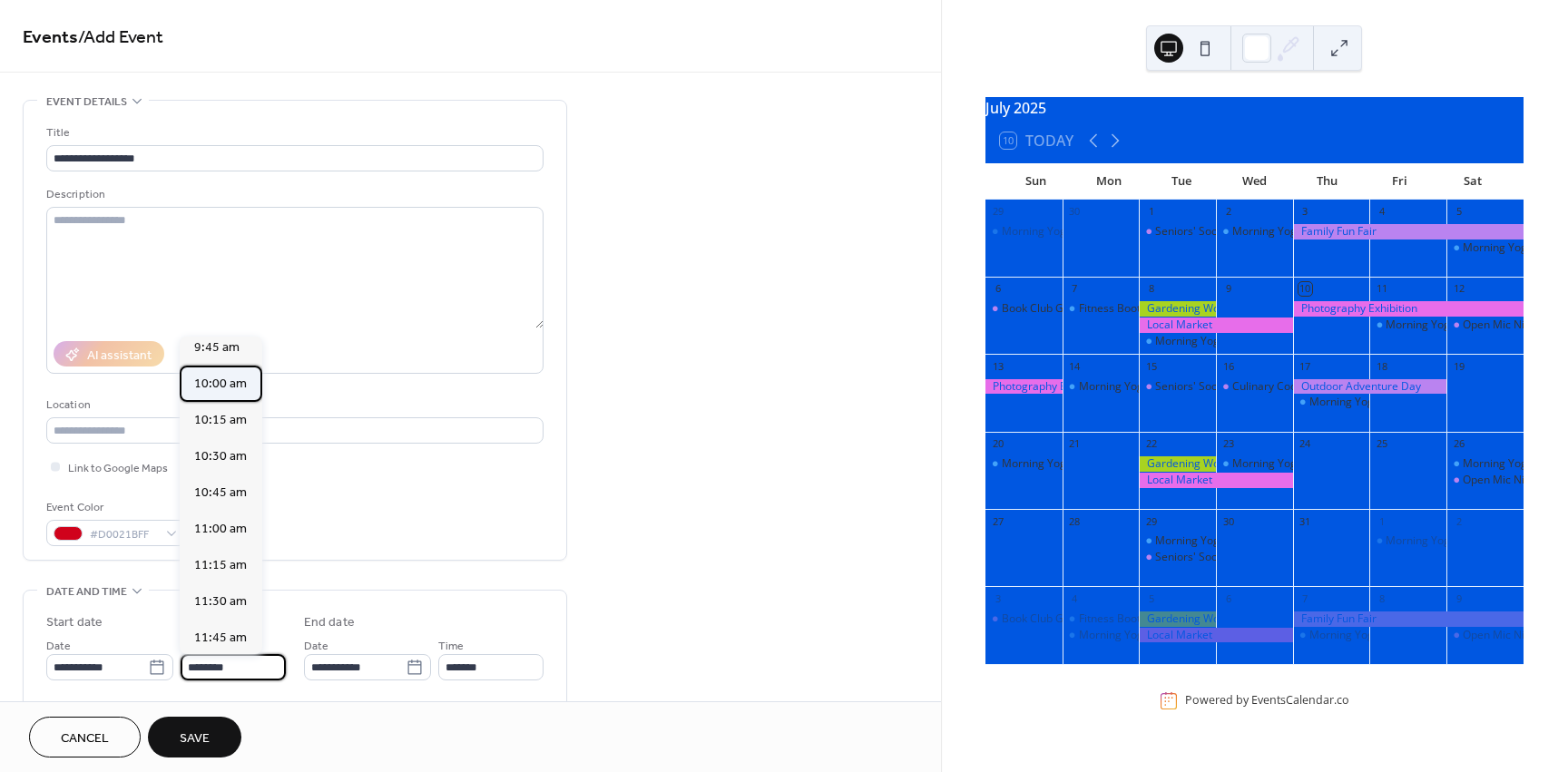 click on "10:00 am" at bounding box center (220, 384) 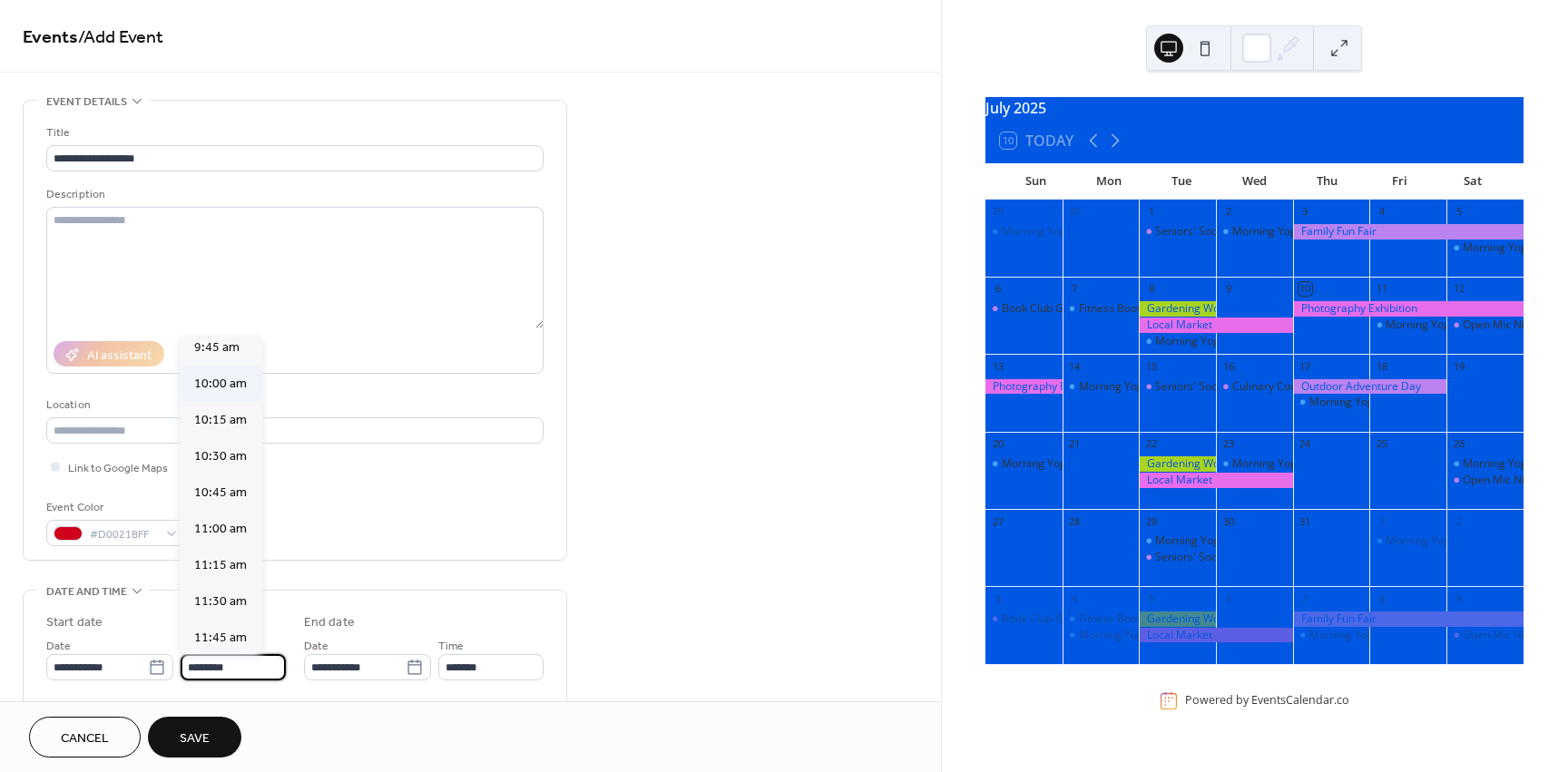 type on "********" 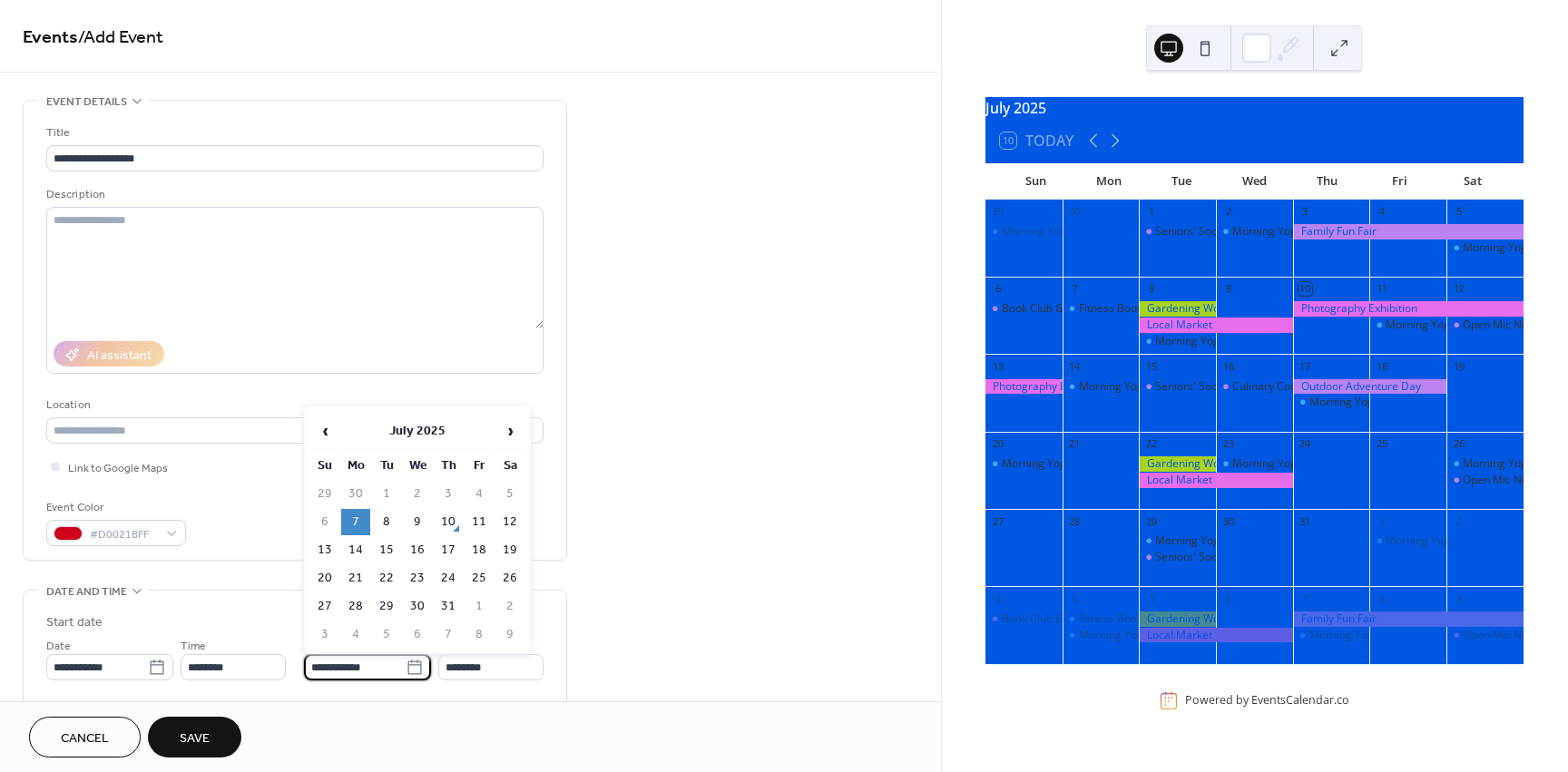 click on "**********" at bounding box center [355, 667] 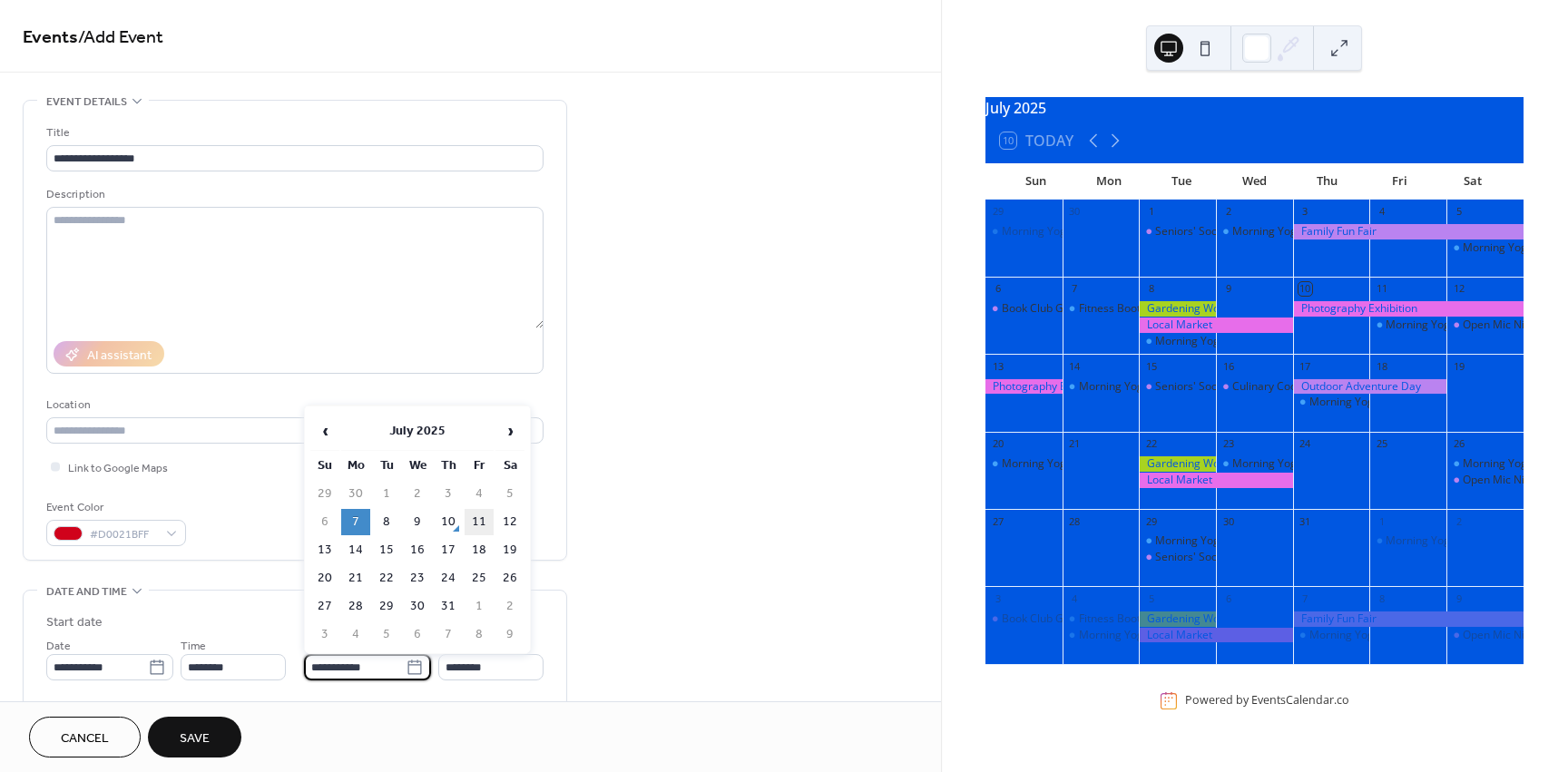 click on "11" at bounding box center [479, 522] 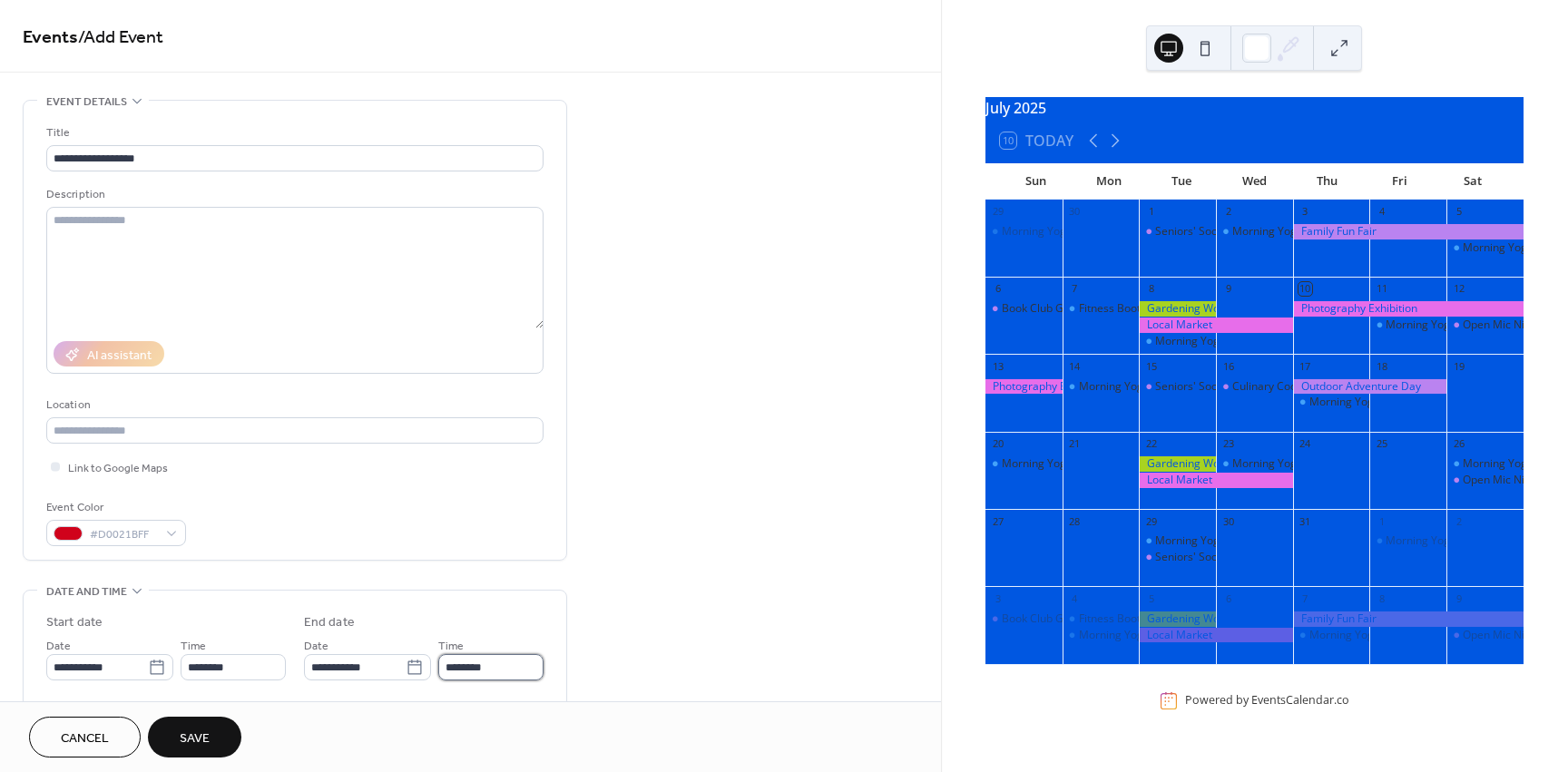 click on "********" at bounding box center [491, 667] 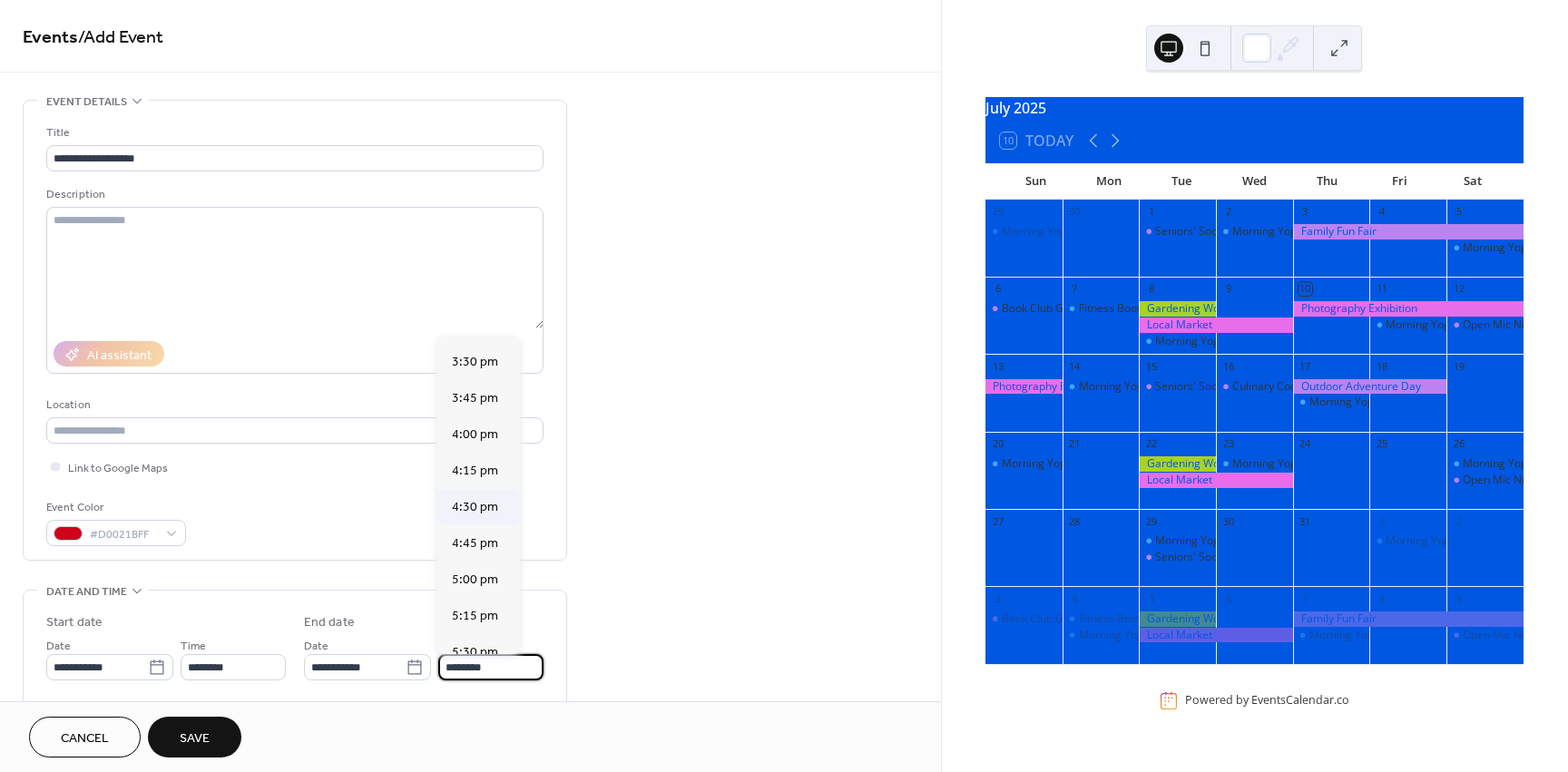 scroll, scrollTop: 2272, scrollLeft: 0, axis: vertical 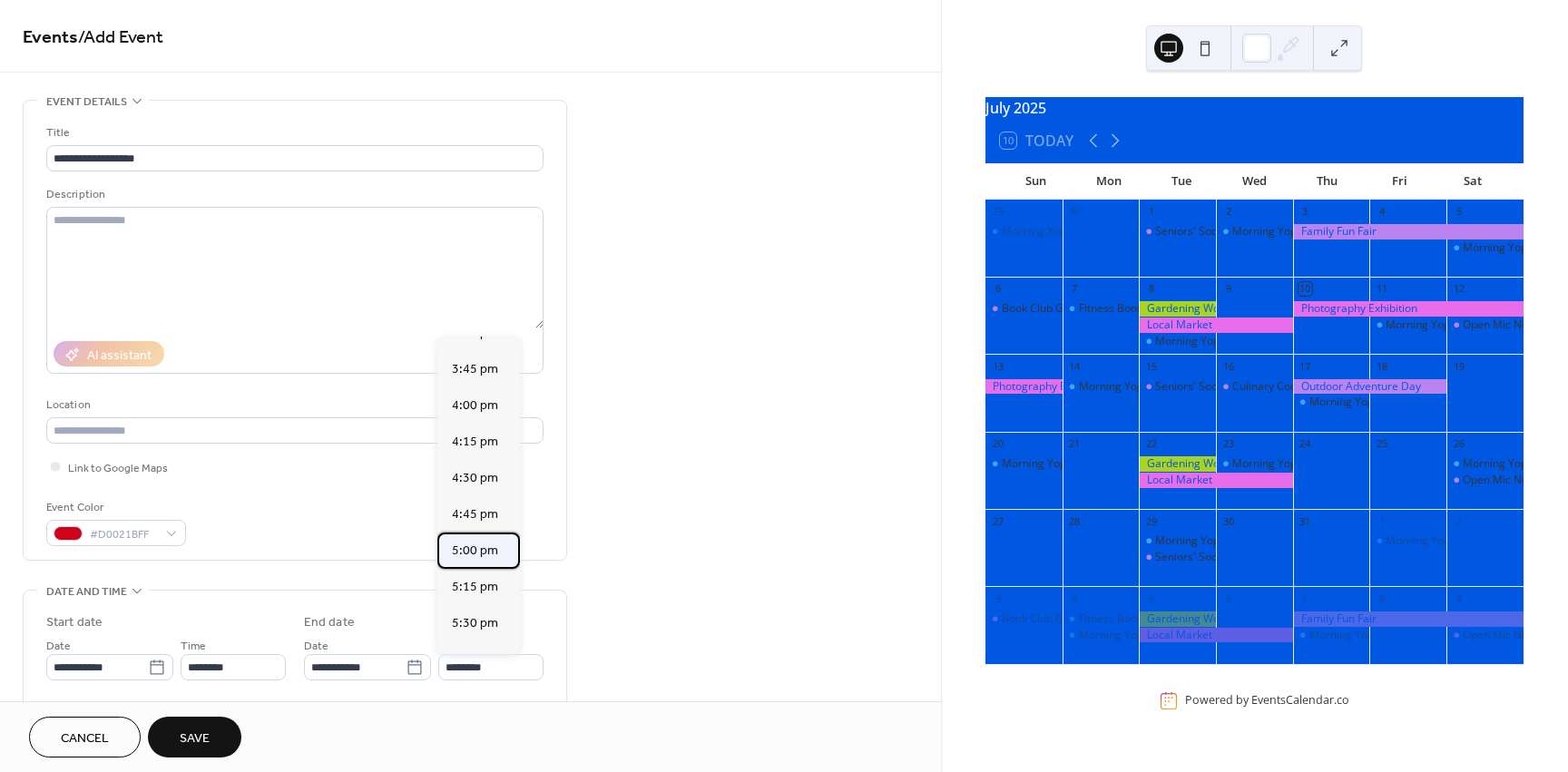 click on "5:00 pm" at bounding box center [475, 551] 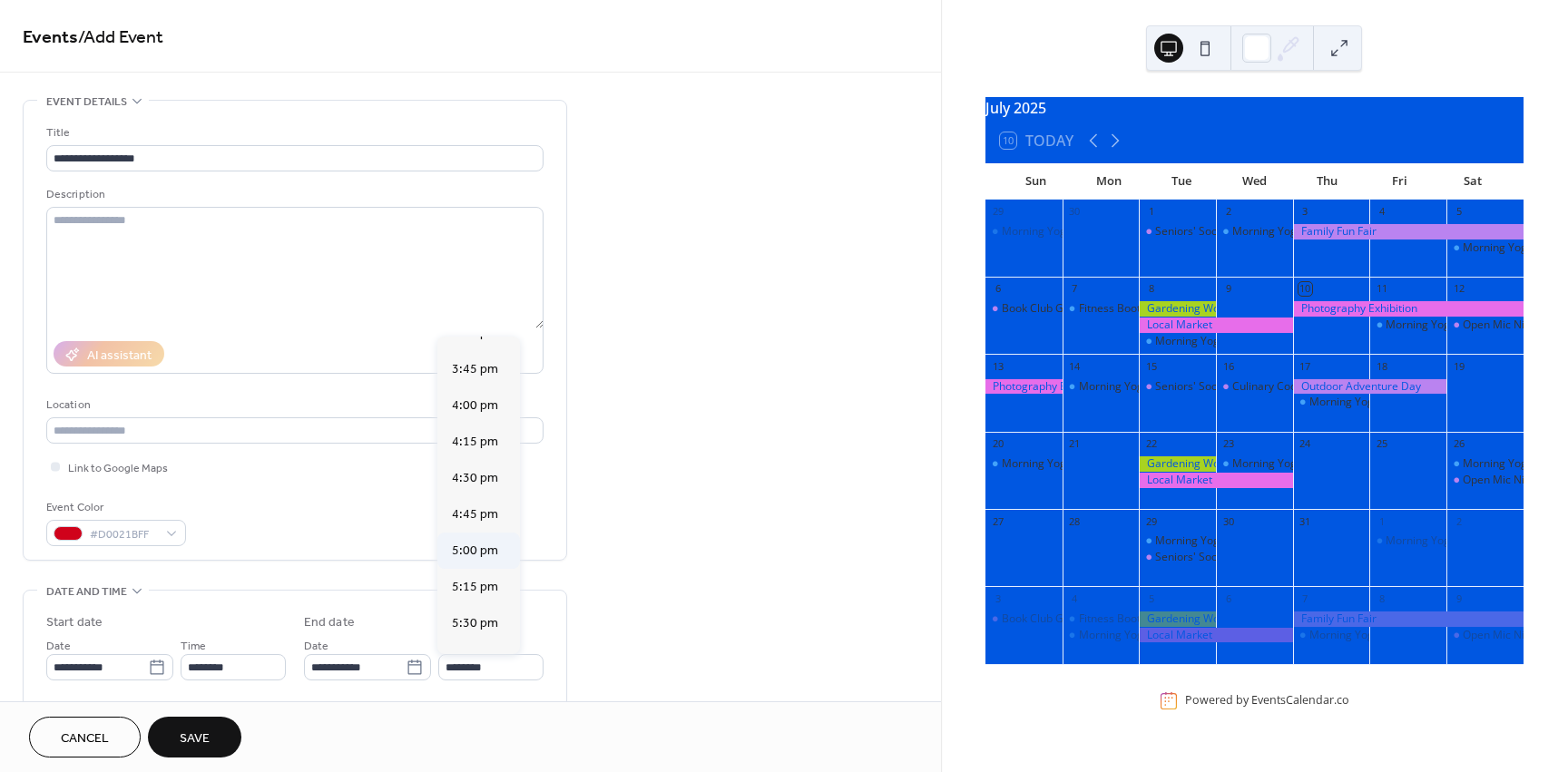 type on "*******" 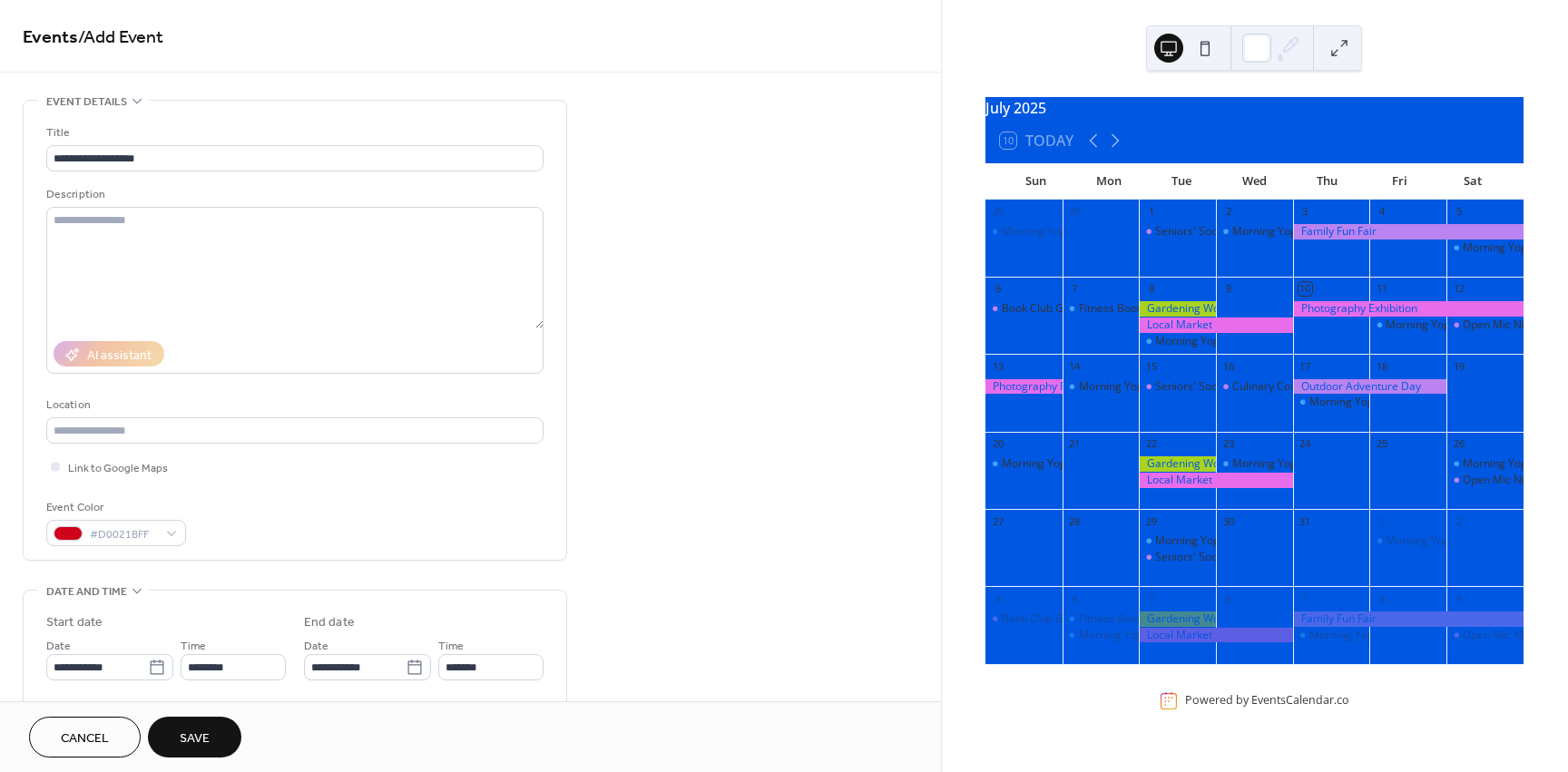 click on "Save" at bounding box center [194, 737] 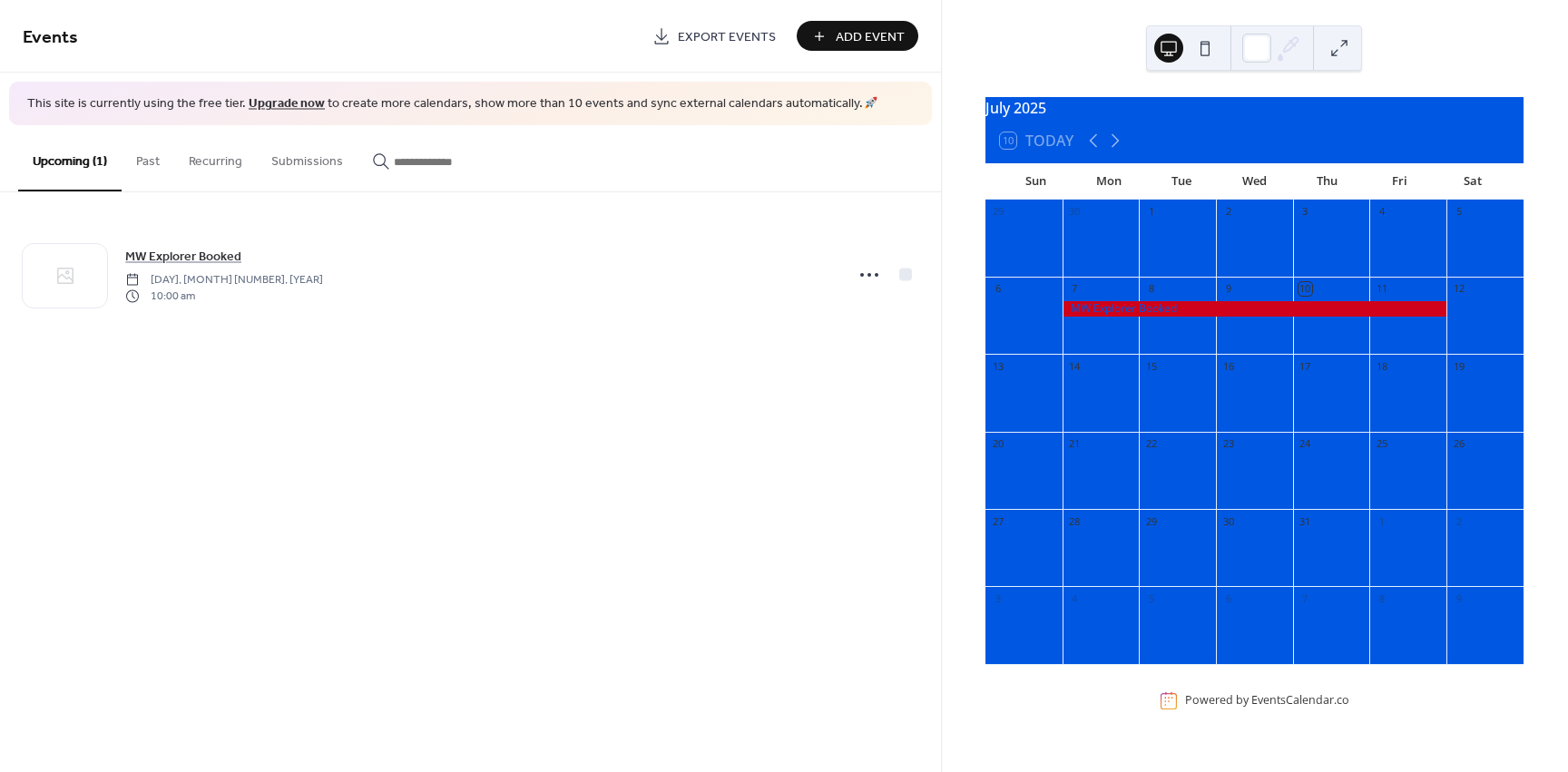 click on "22" at bounding box center (1177, 470) 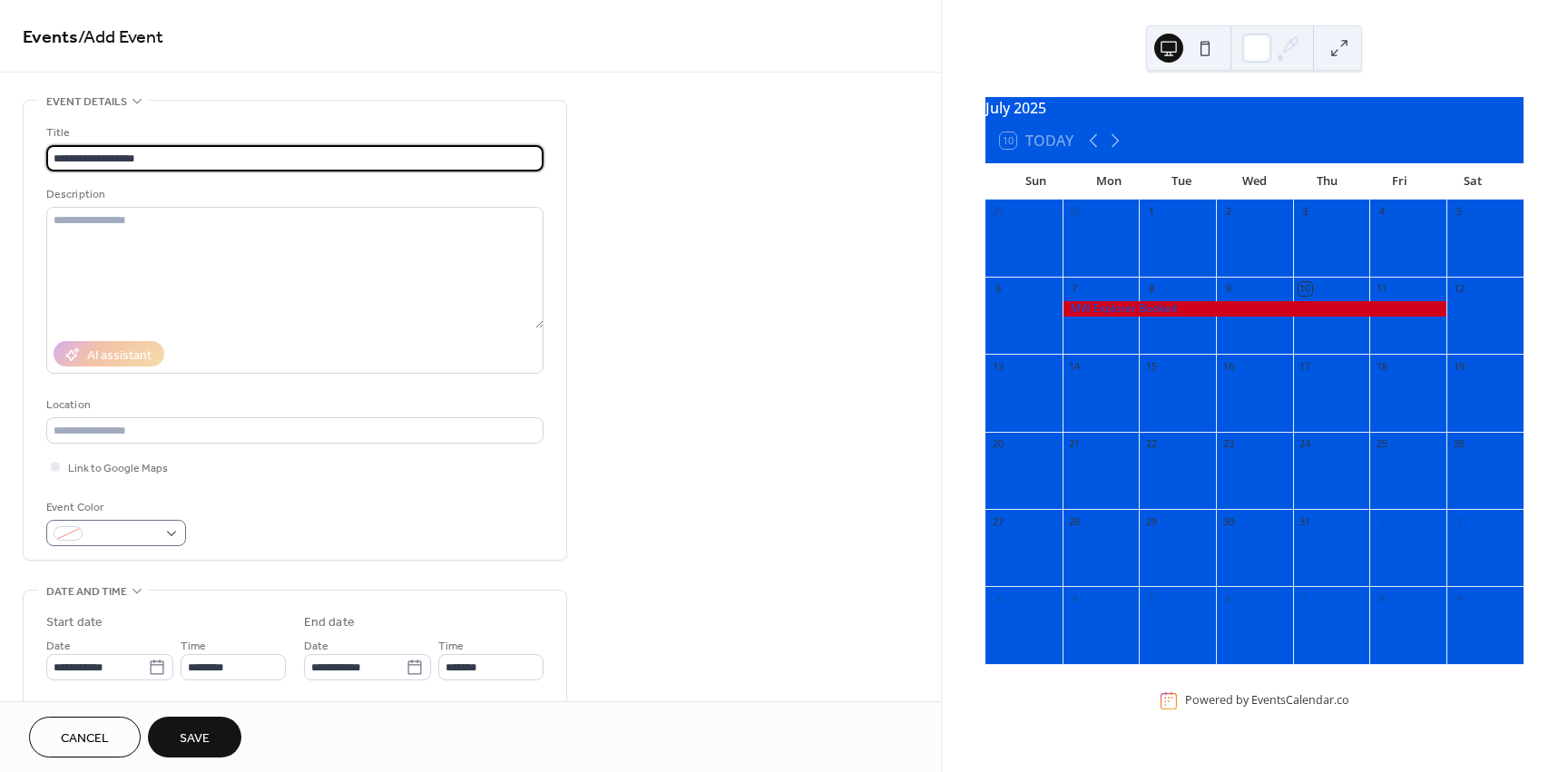 type on "**********" 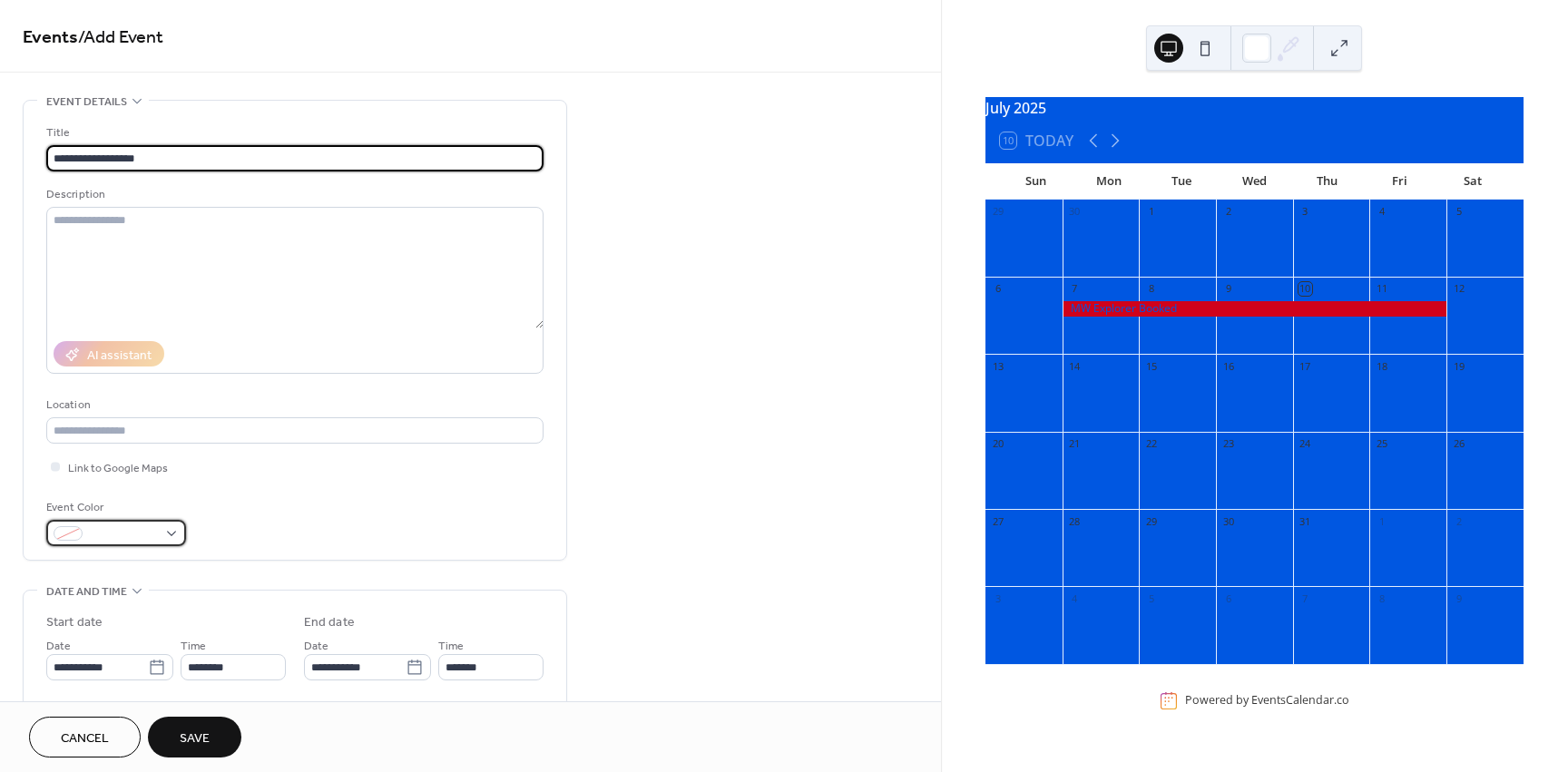 click at bounding box center [116, 533] 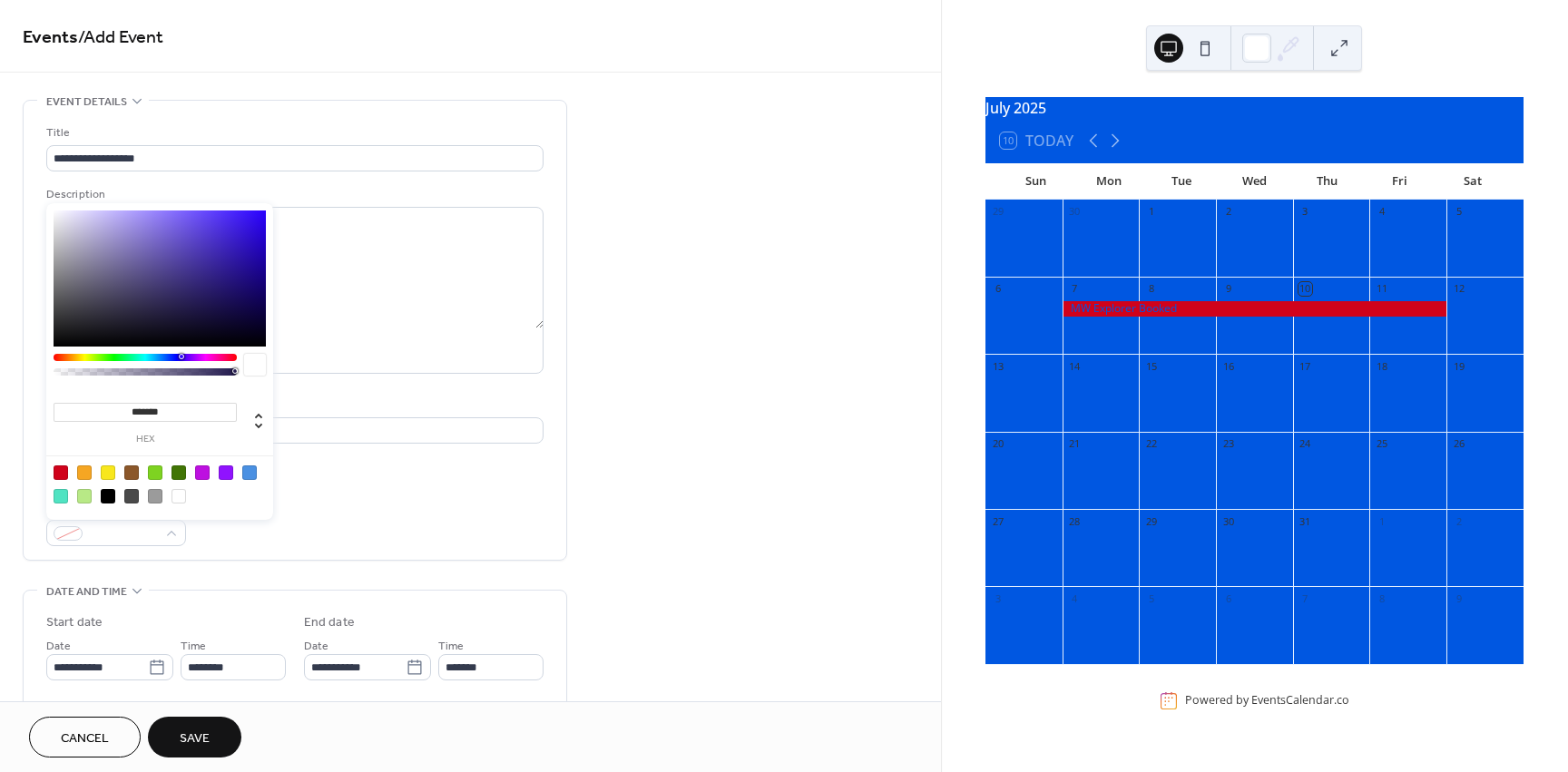 click at bounding box center [61, 473] 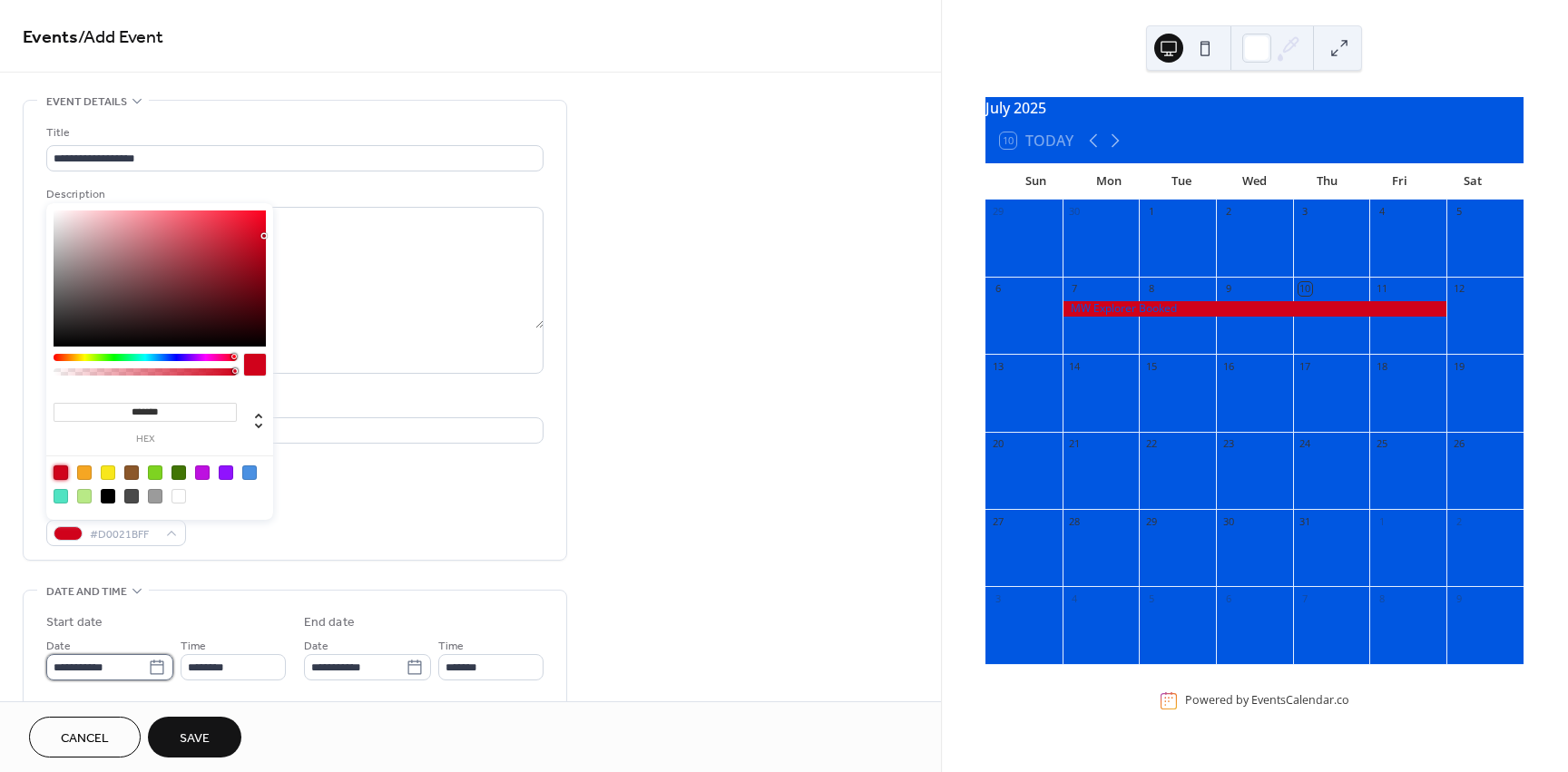 click on "**********" at bounding box center [97, 667] 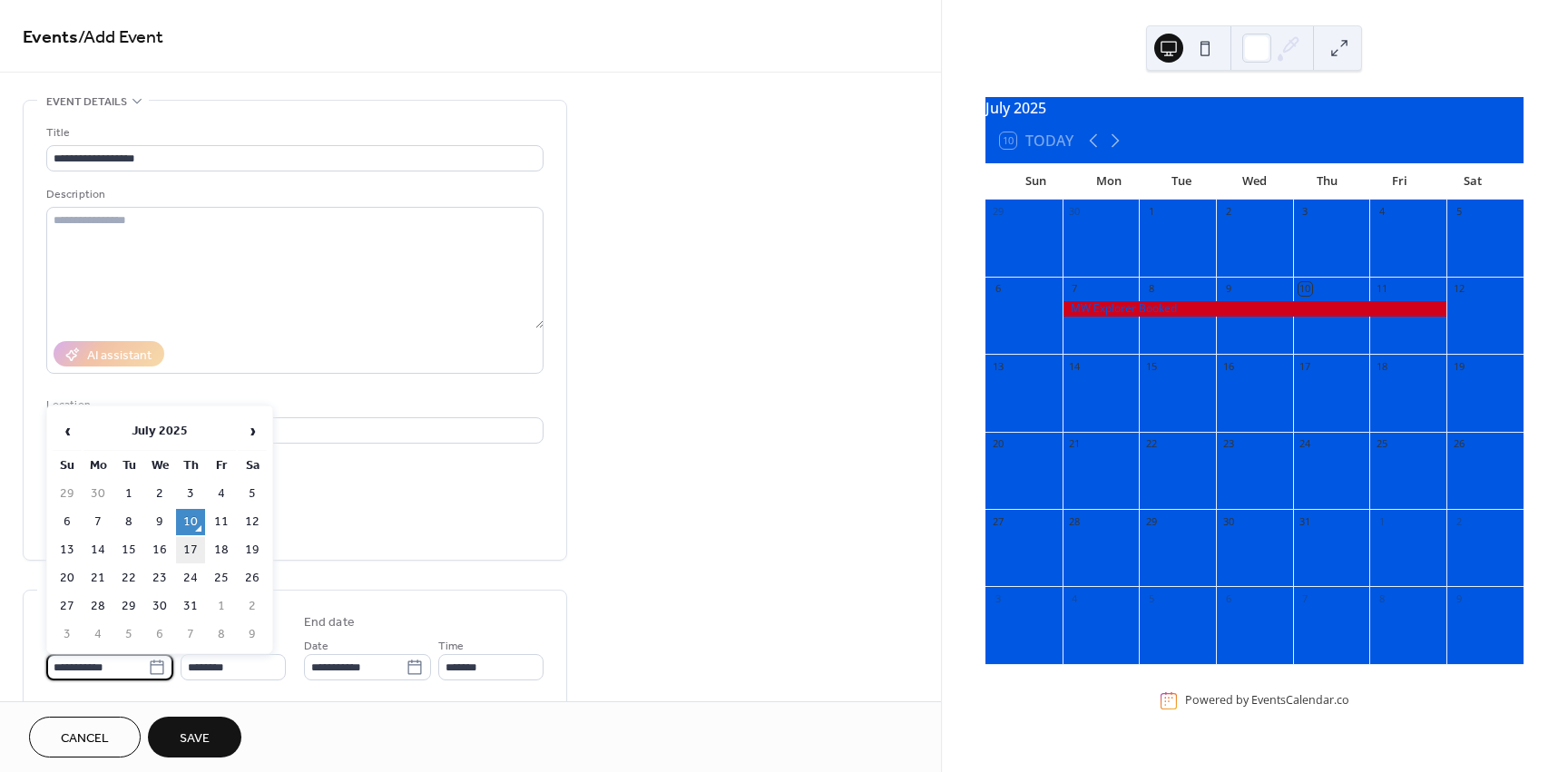 click on "17" at bounding box center [191, 550] 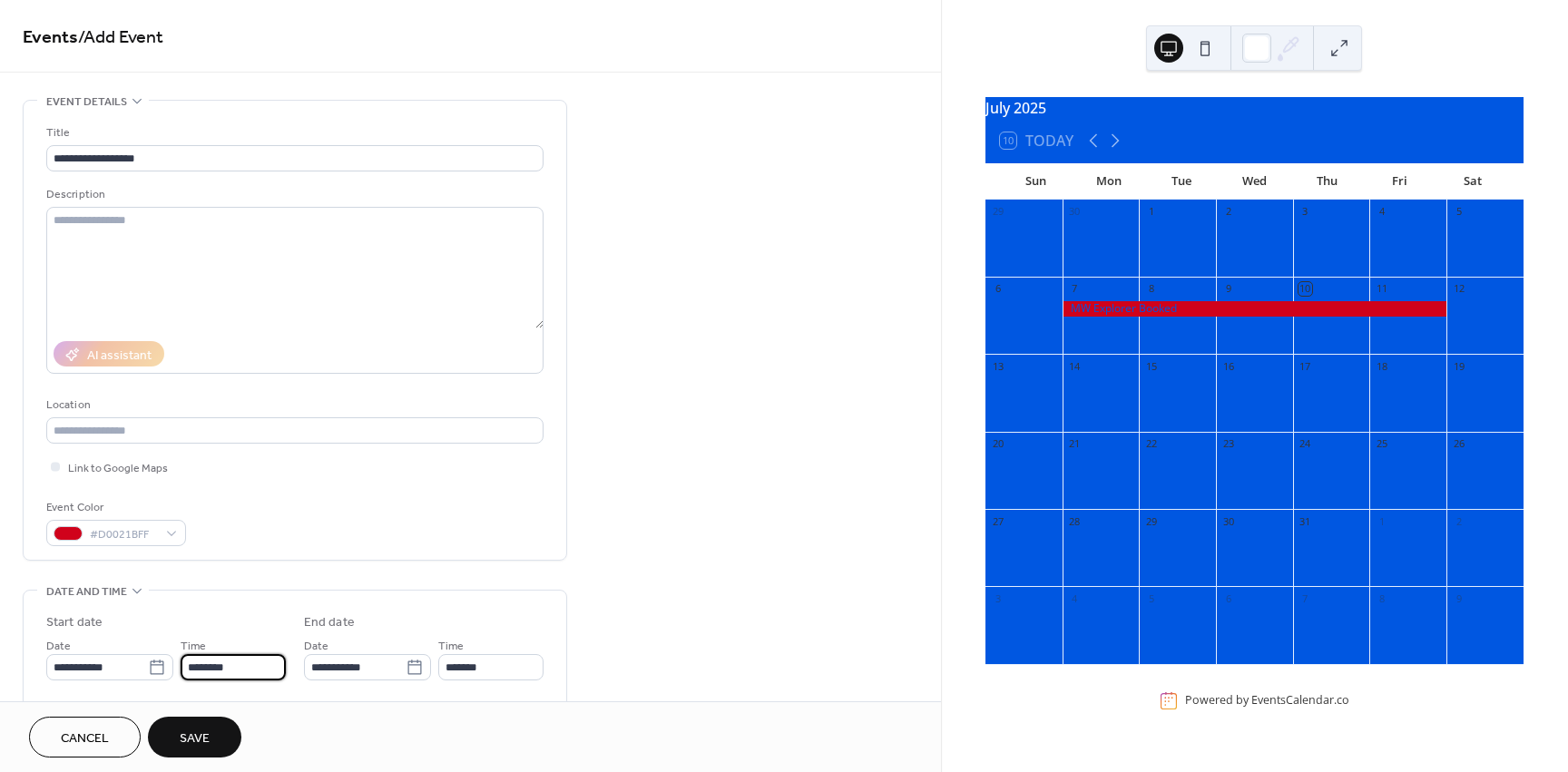 click on "********" at bounding box center [233, 667] 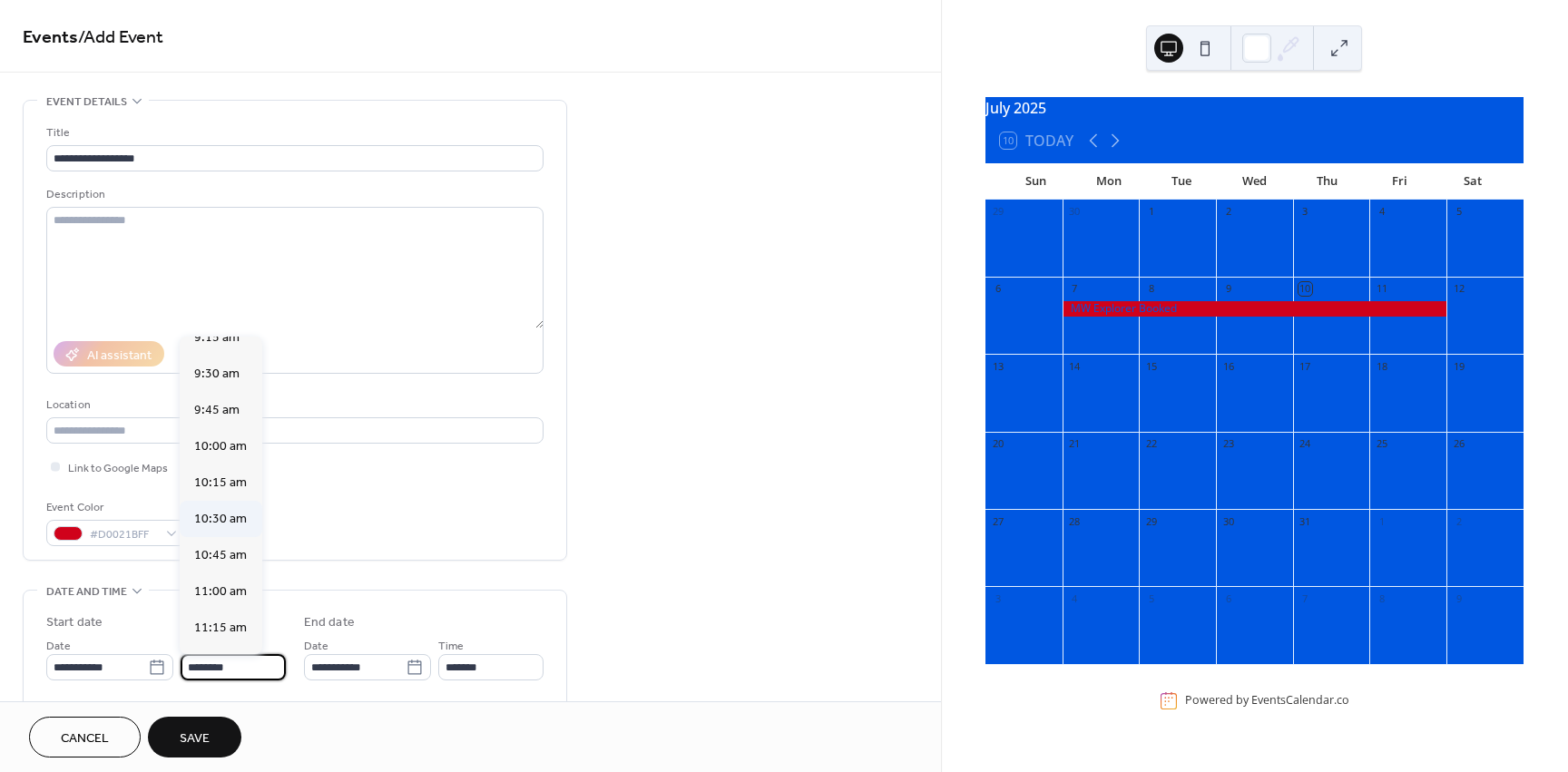 scroll, scrollTop: 1332, scrollLeft: 0, axis: vertical 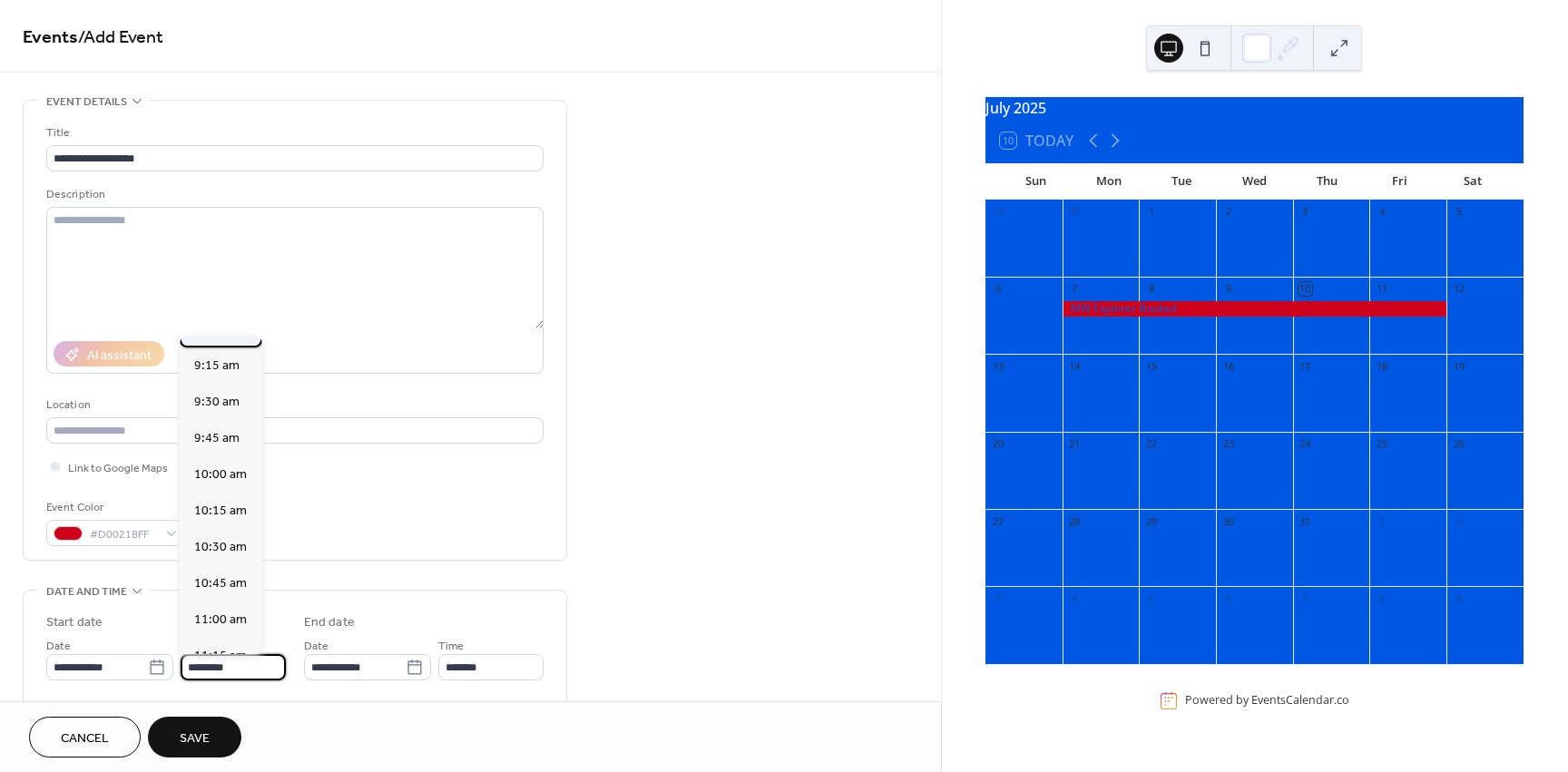 click on "9:00 am" at bounding box center [217, 329] 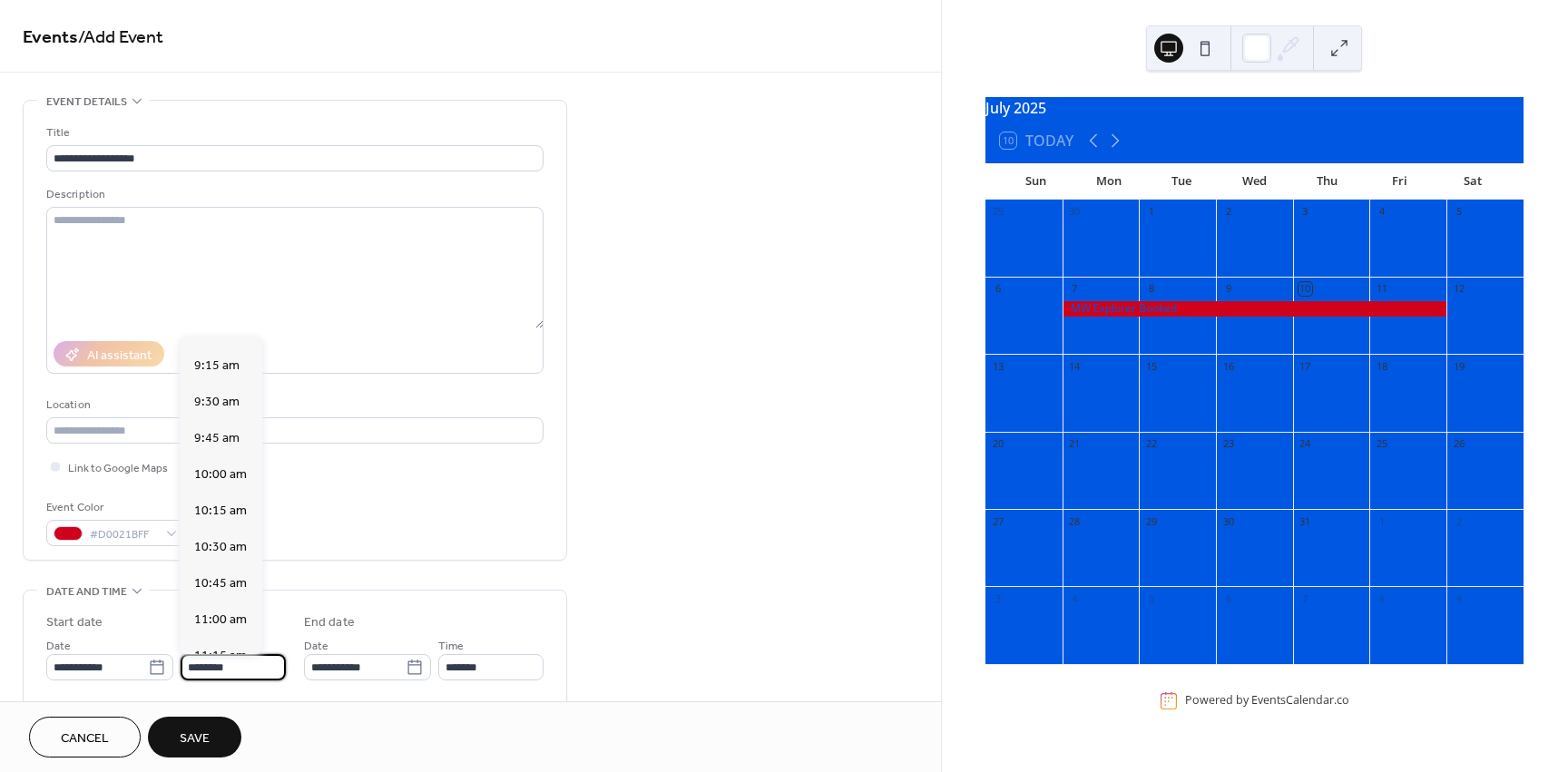 type on "*******" 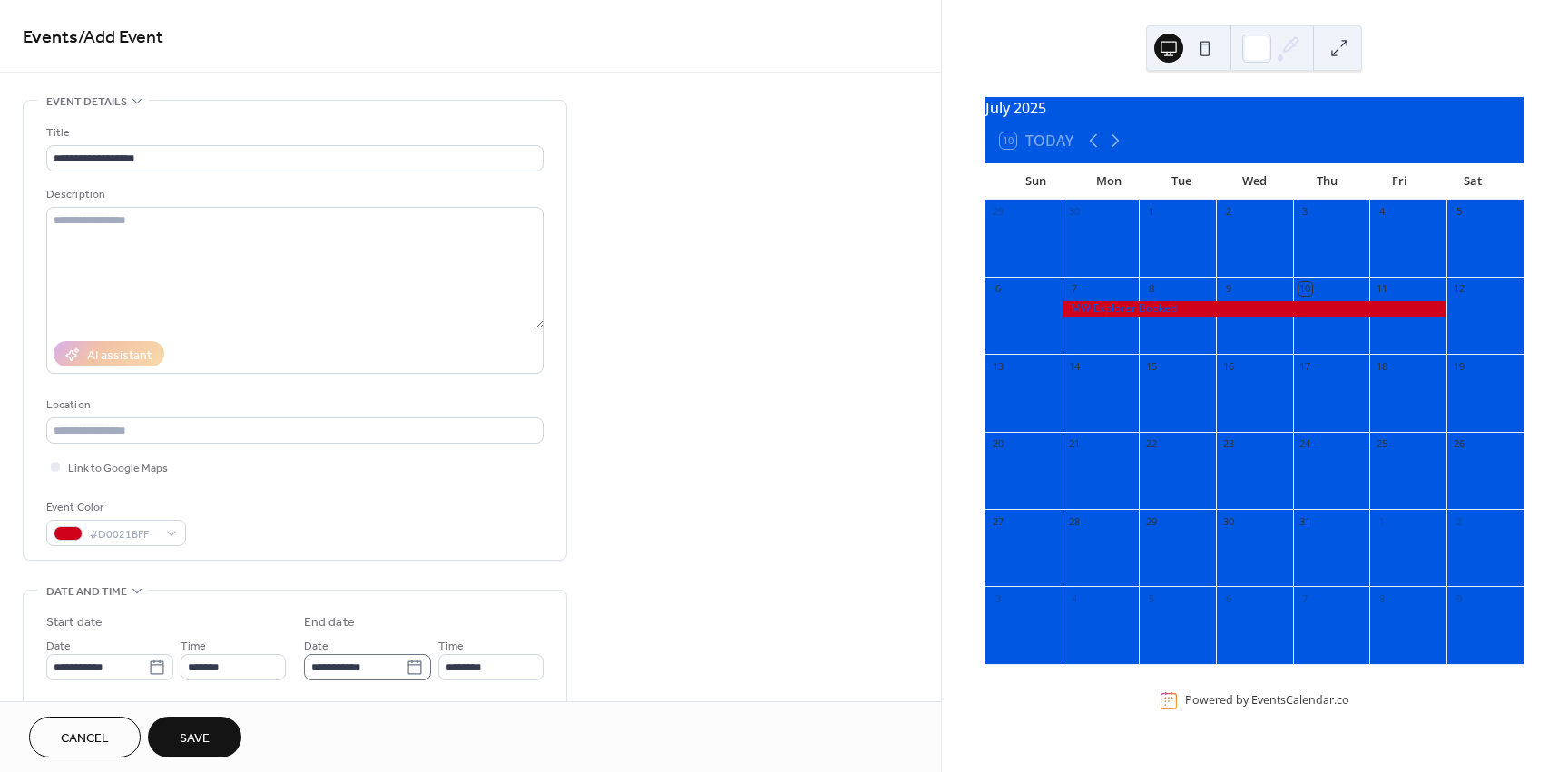 click 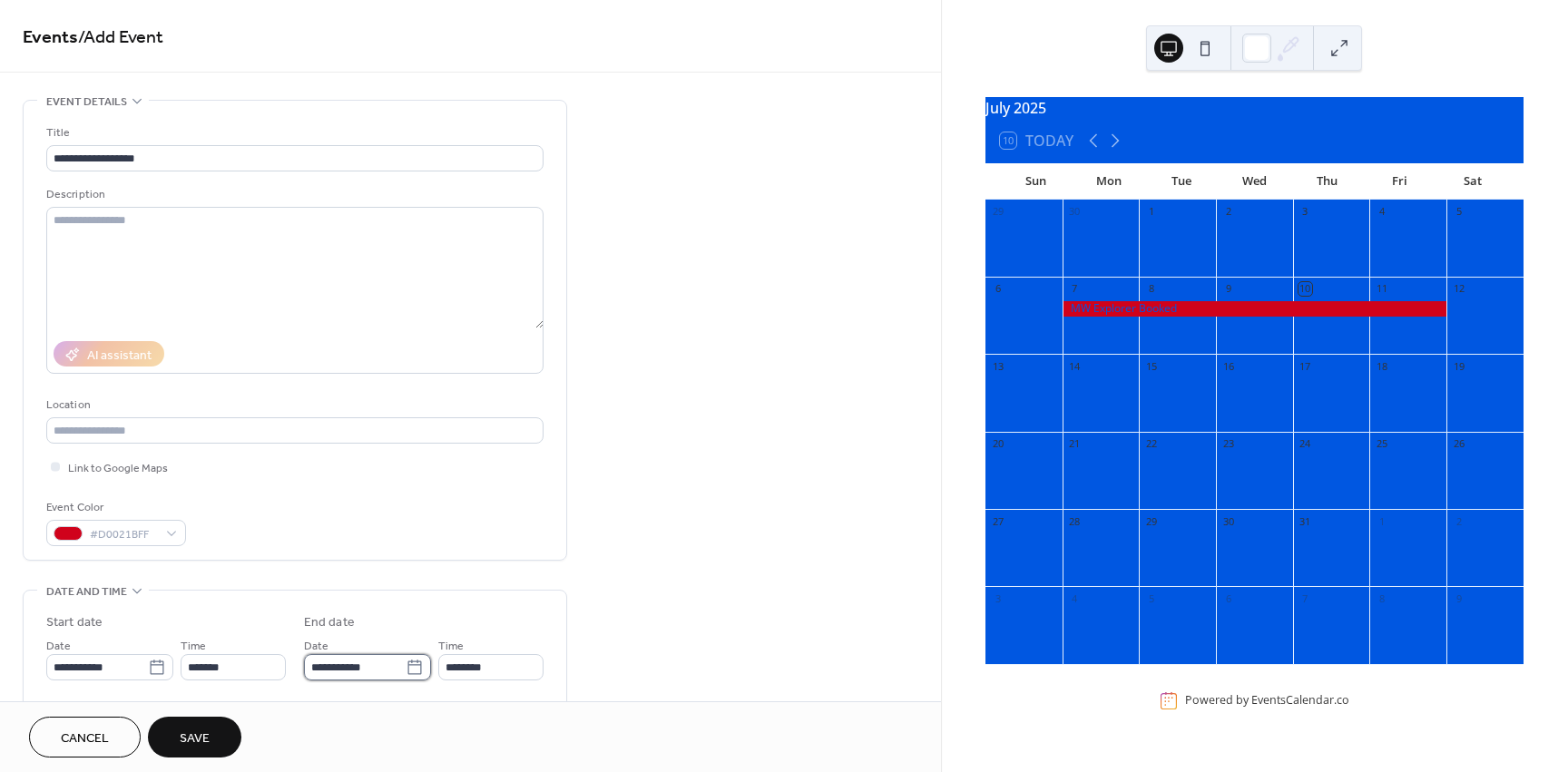 click on "**********" at bounding box center (355, 667) 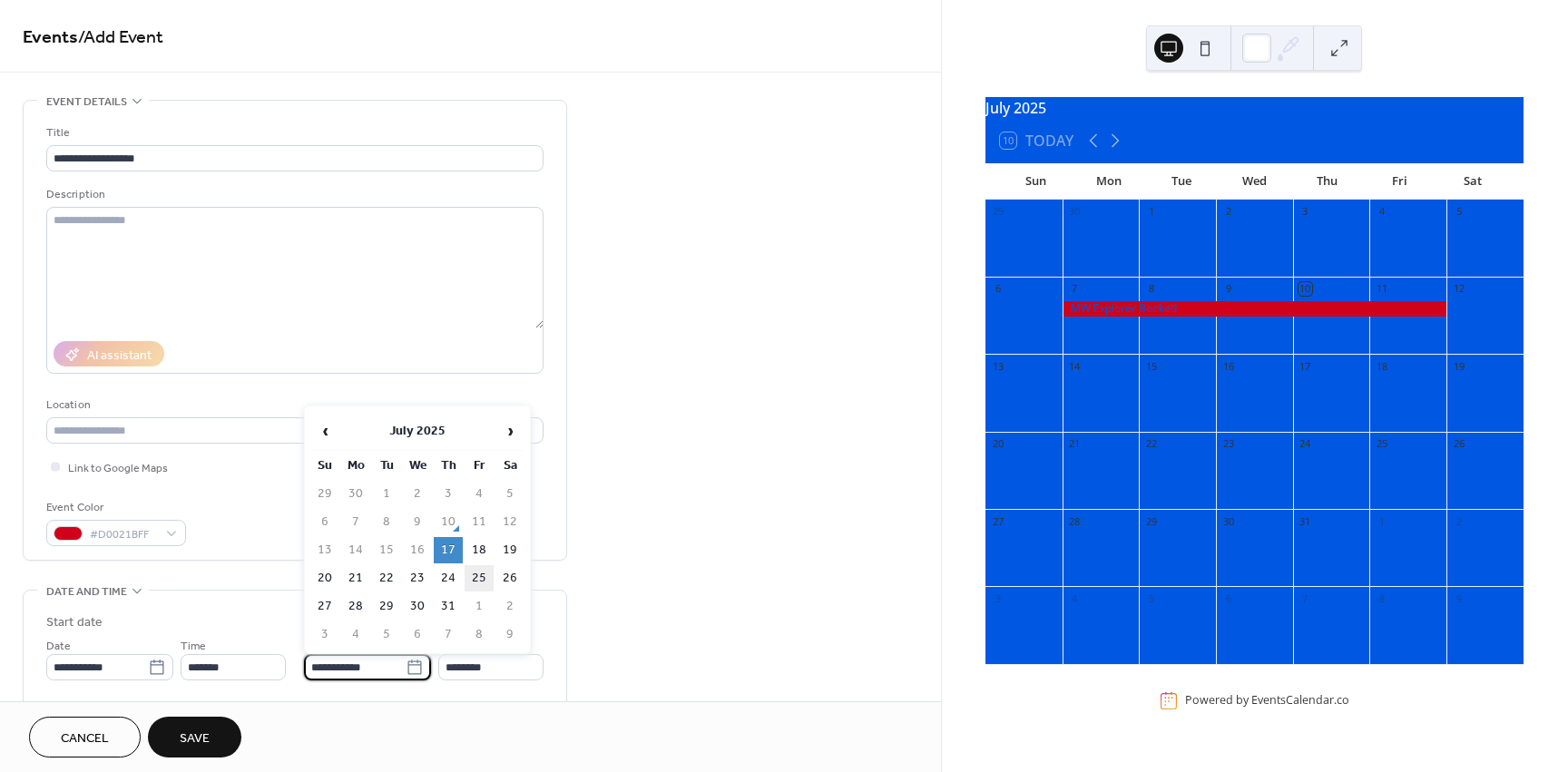 click on "25" at bounding box center [479, 578] 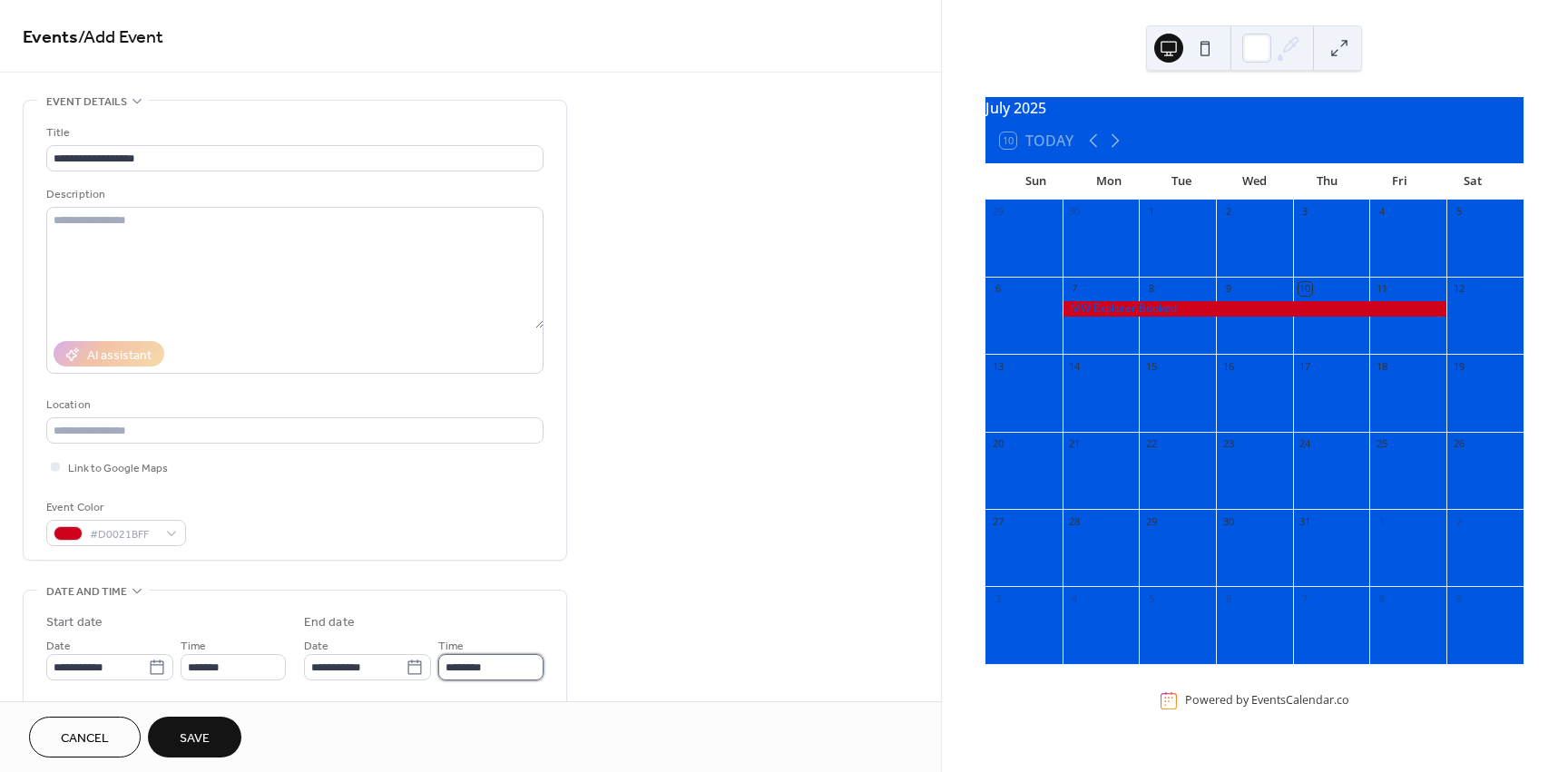 click on "********" at bounding box center (491, 667) 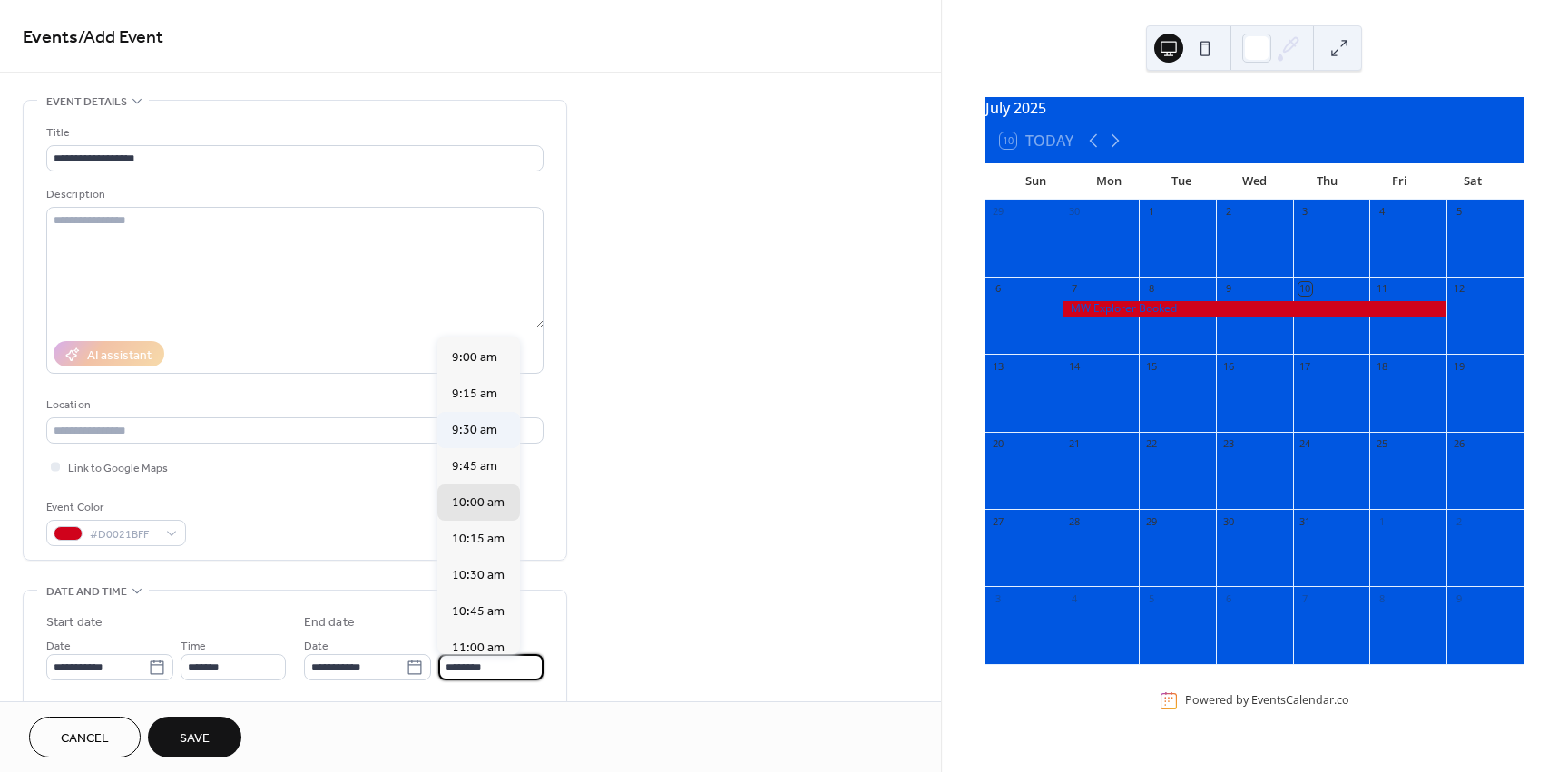 scroll, scrollTop: 1306, scrollLeft: 0, axis: vertical 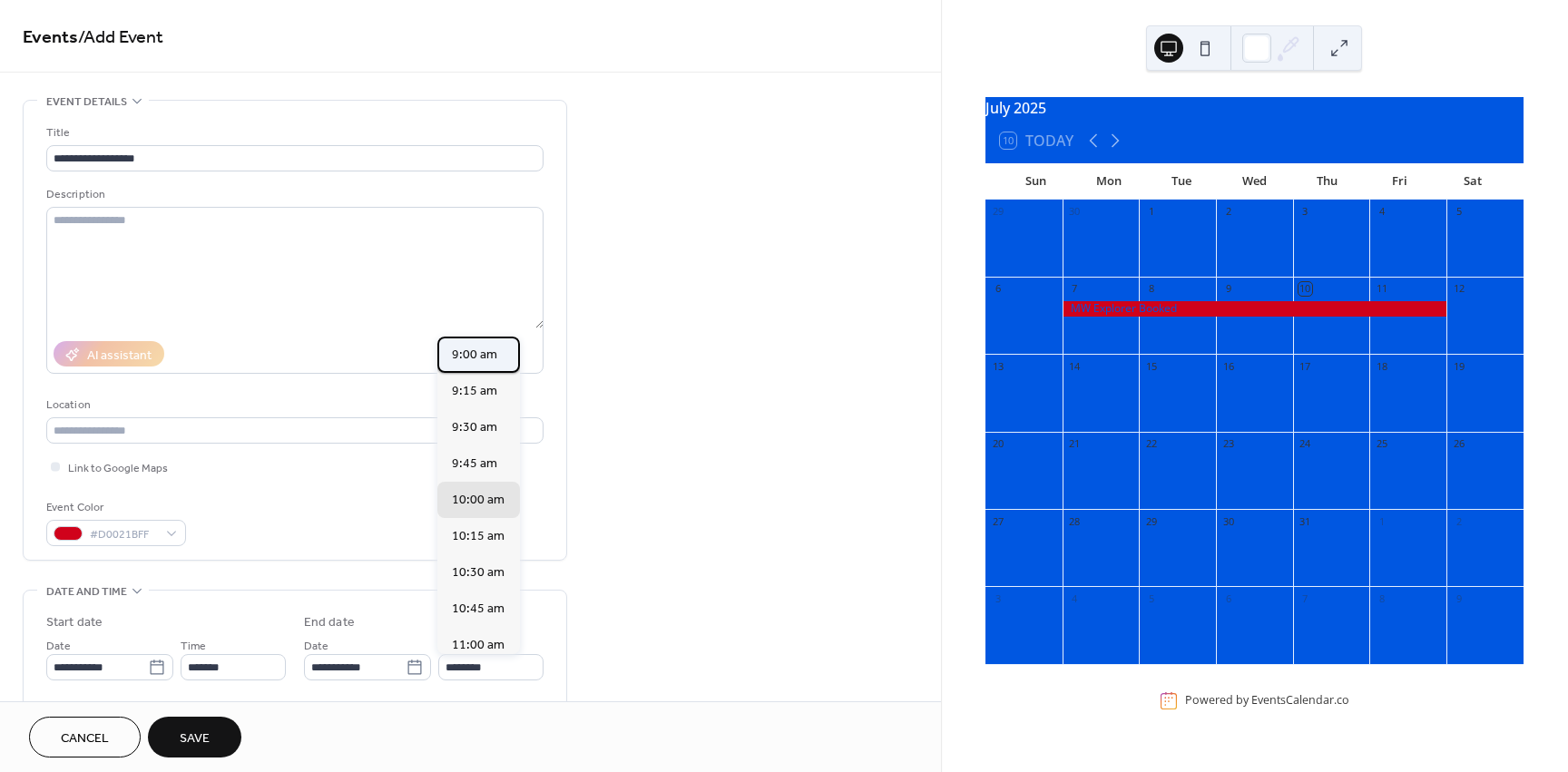 click on "9:00 am" at bounding box center [475, 355] 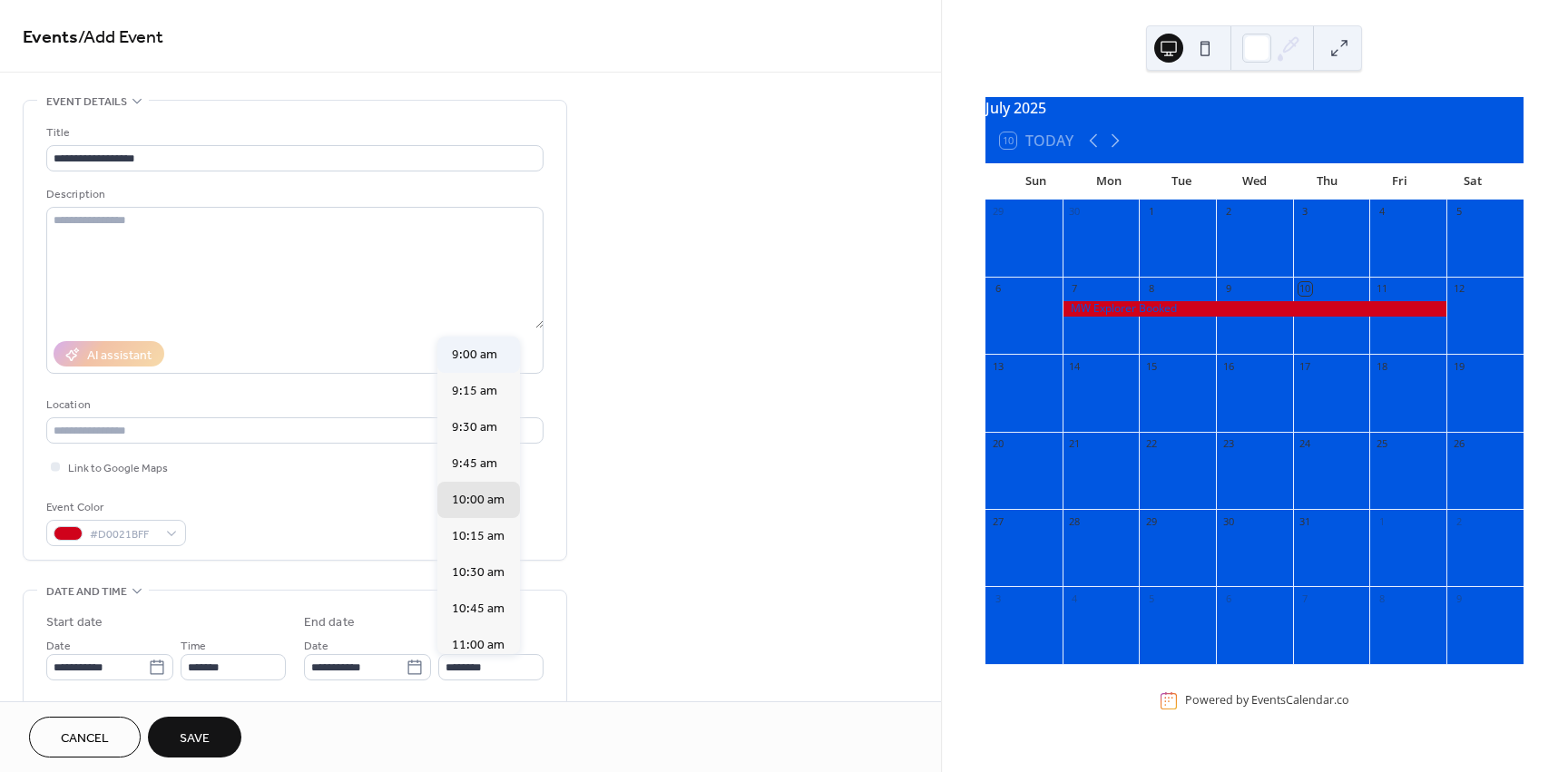 type on "*******" 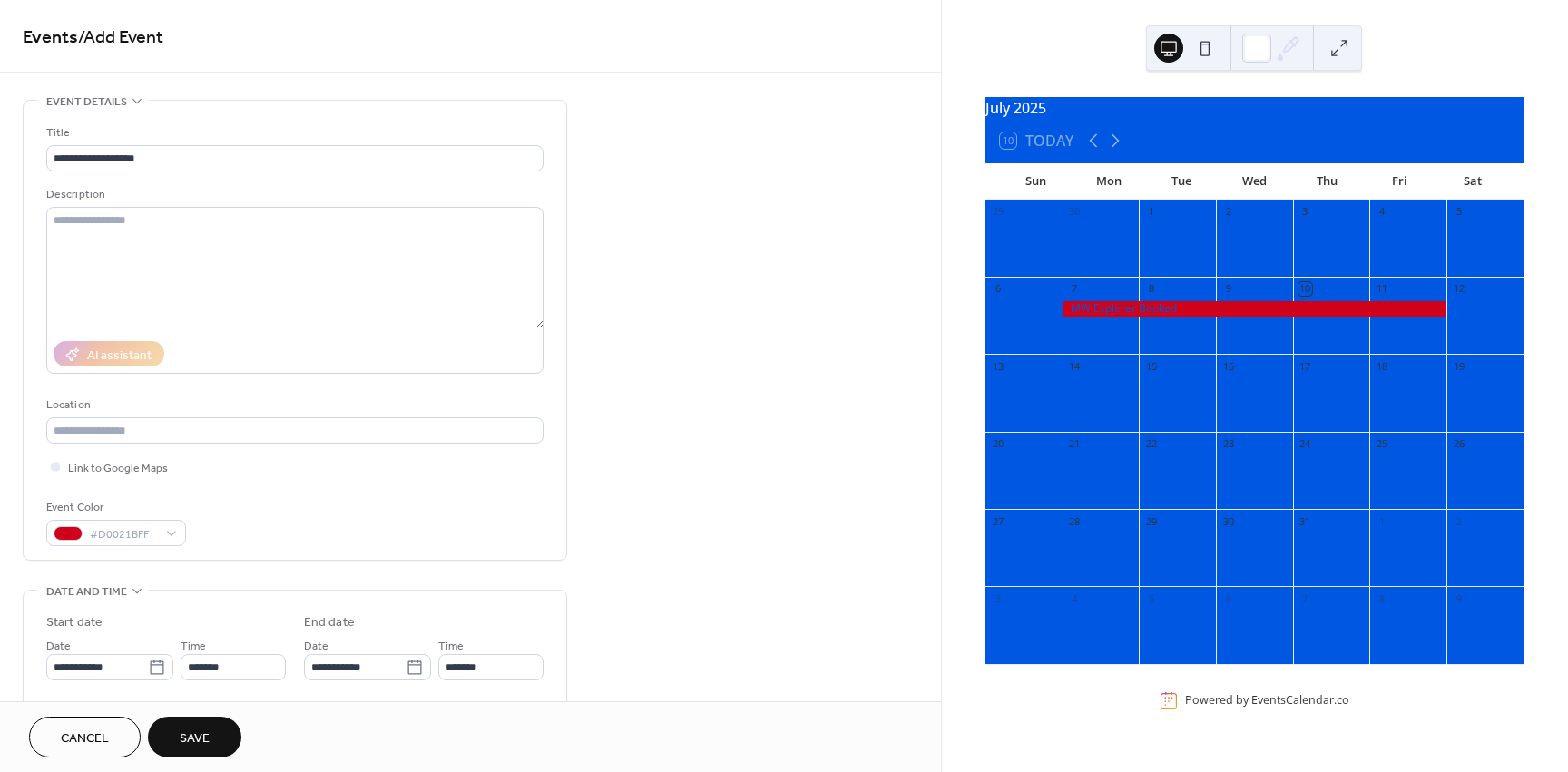 click on "Save" at bounding box center [194, 737] 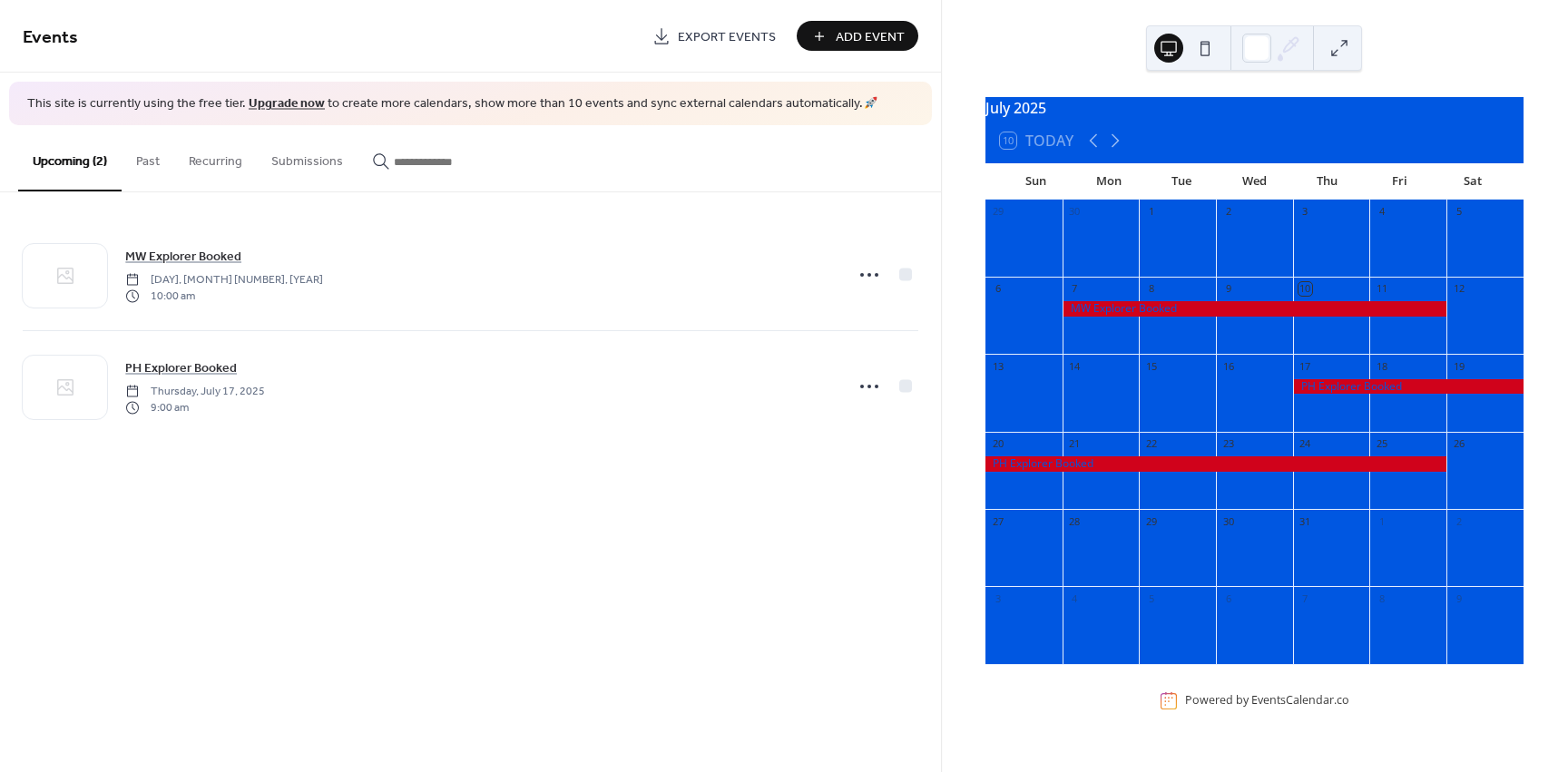 click at bounding box center (1177, 402) 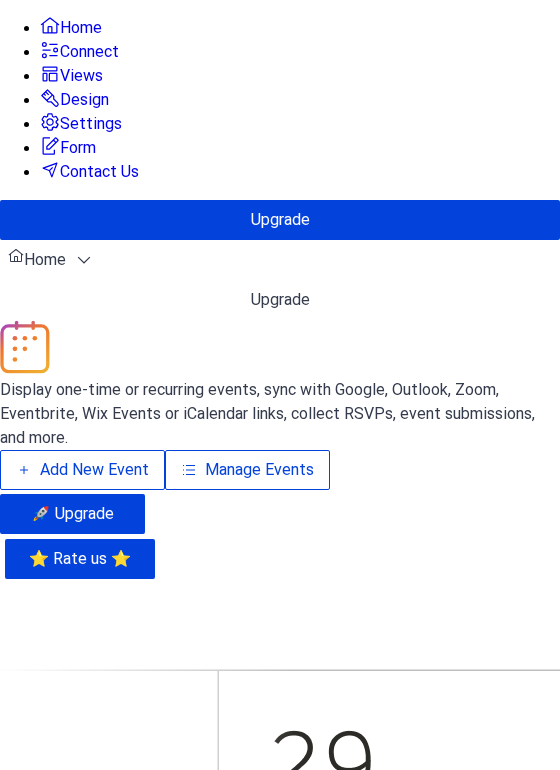 scroll, scrollTop: 0, scrollLeft: 0, axis: both 